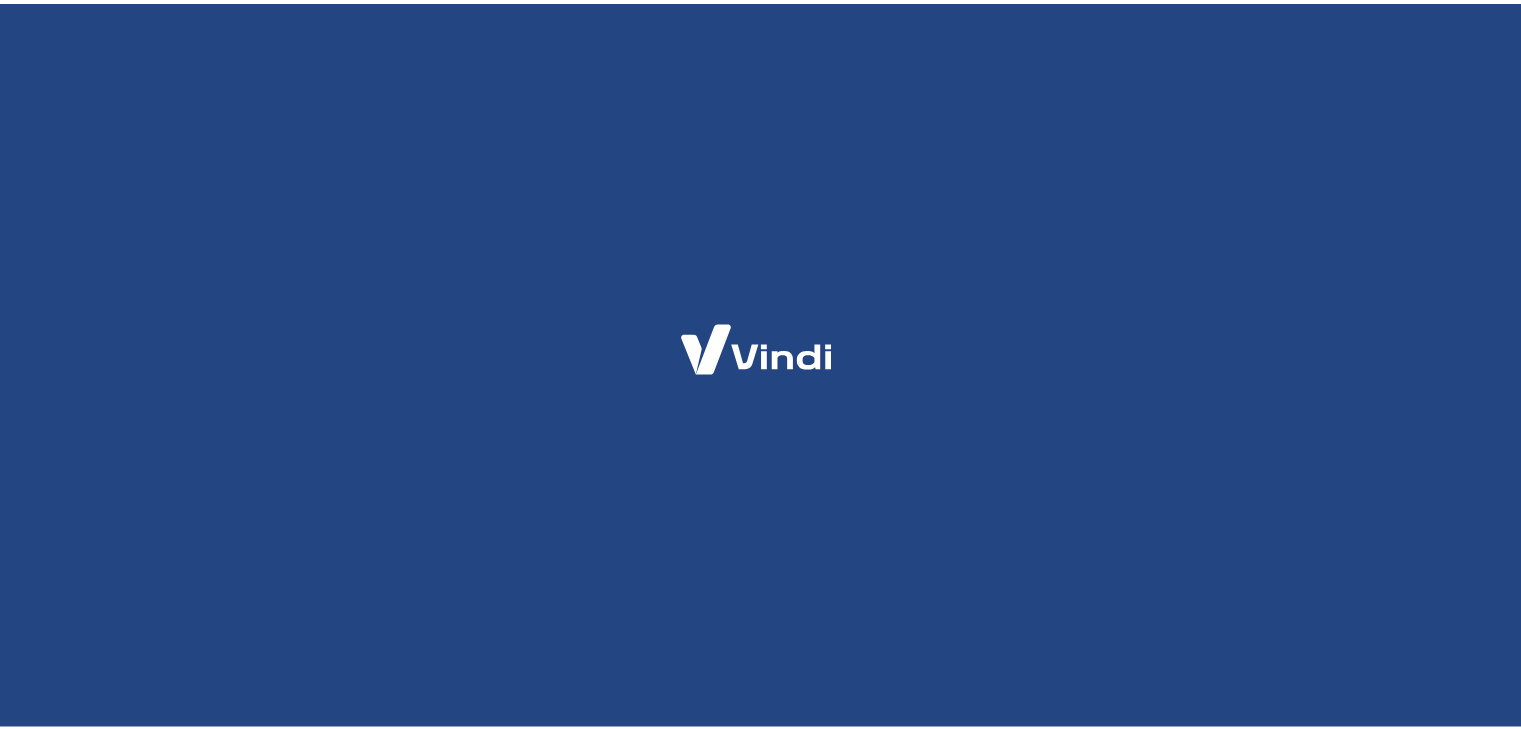 scroll, scrollTop: 0, scrollLeft: 0, axis: both 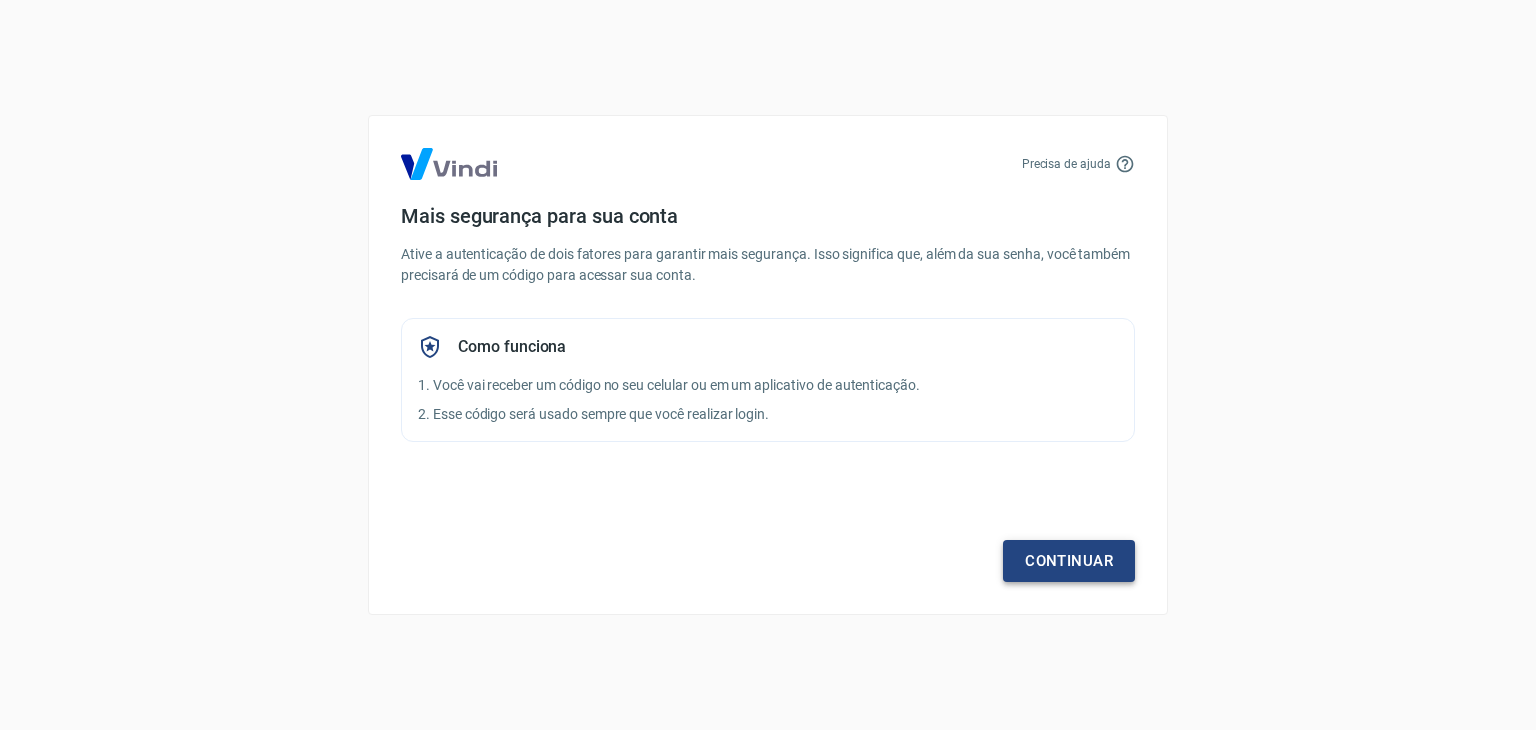 click on "Continuar" at bounding box center (1069, 561) 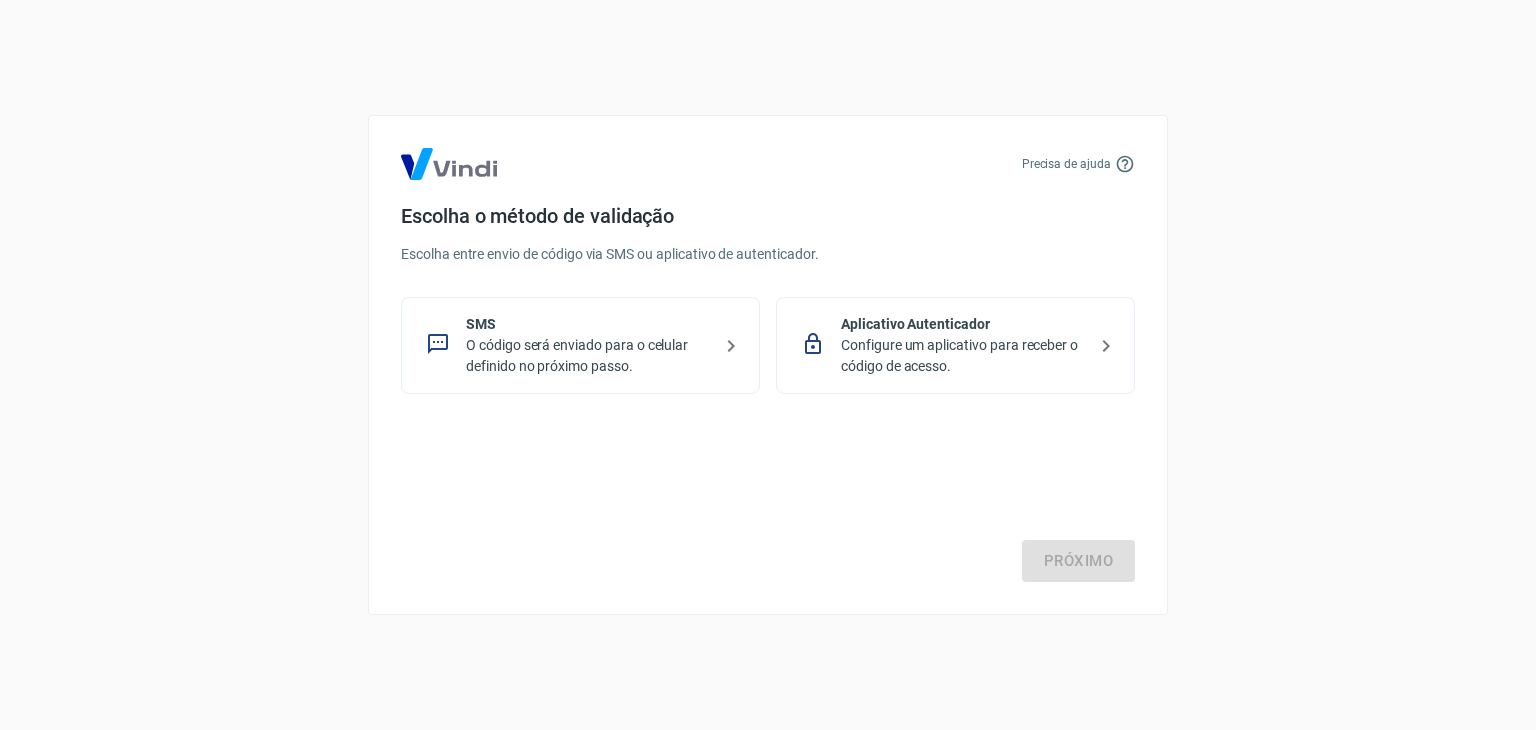 click on "O código será enviado para o celular definido no próximo passo." at bounding box center (588, 356) 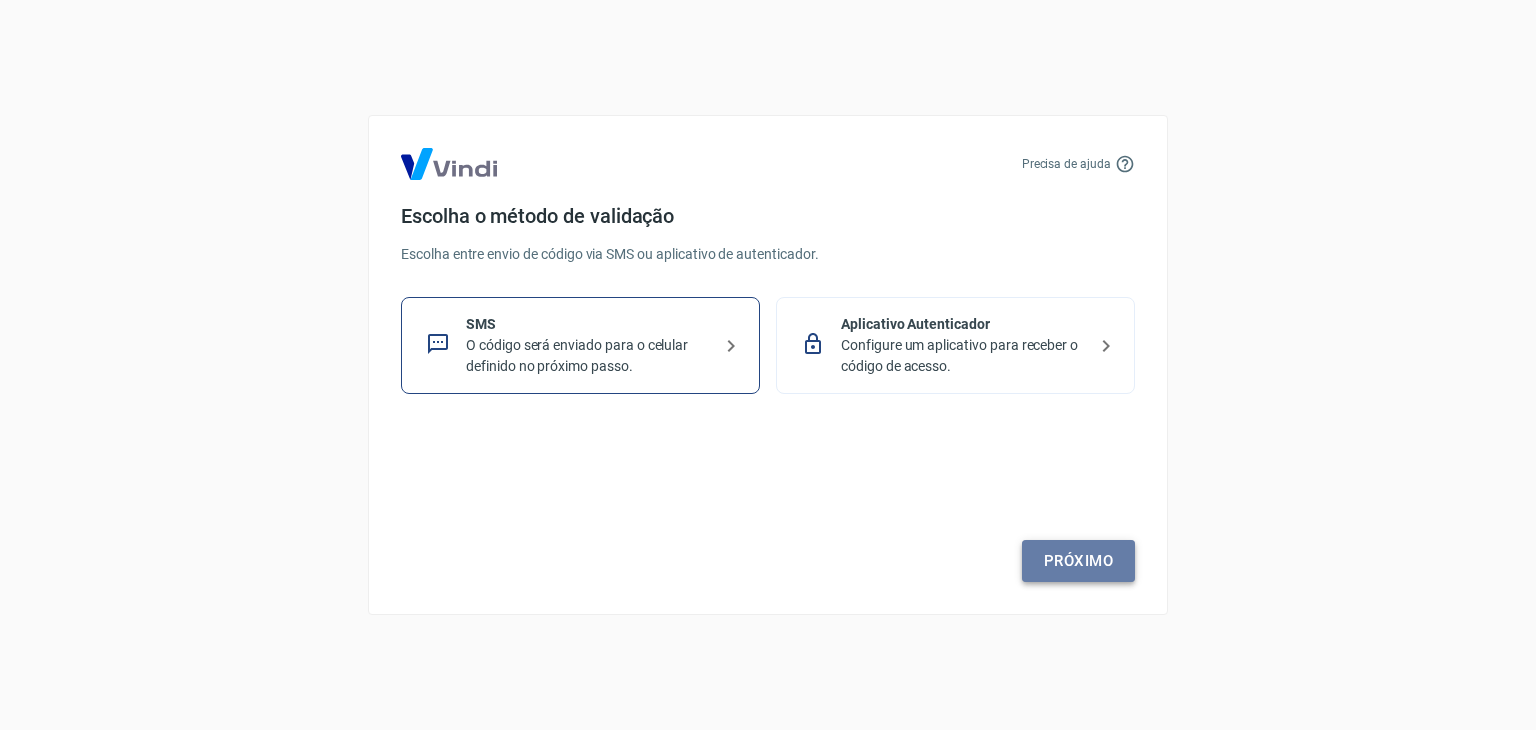 click on "Próximo" at bounding box center [1078, 561] 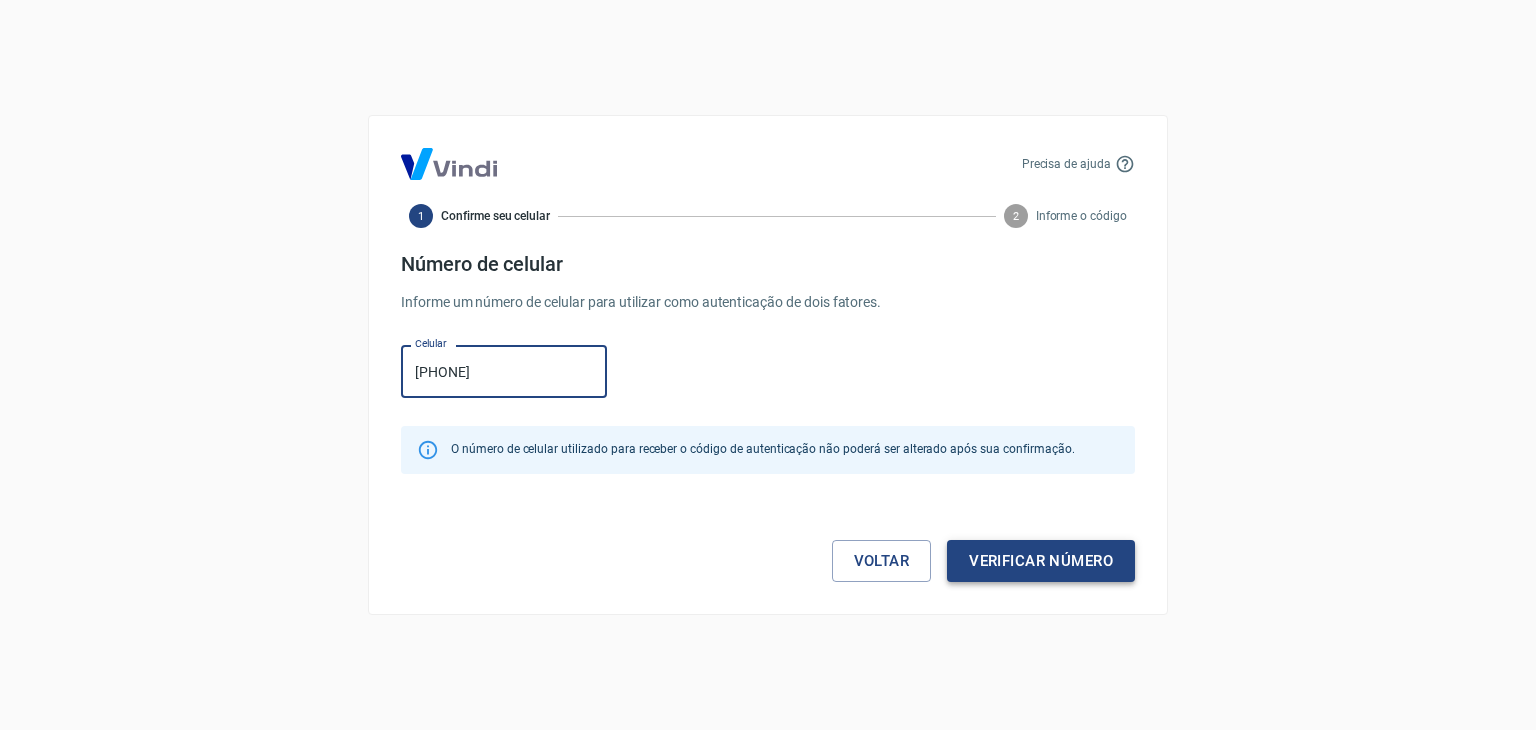 type on "[PHONE]" 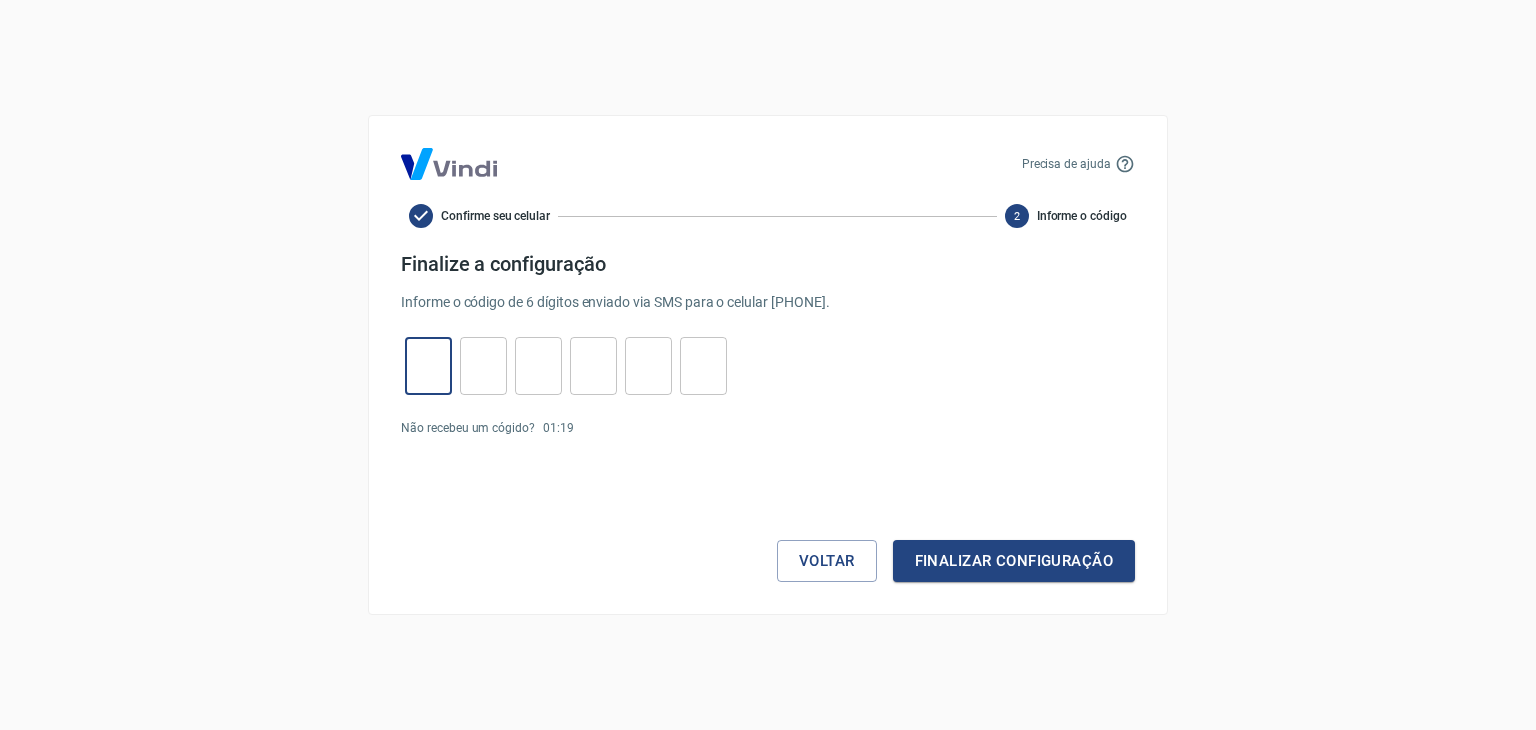 click at bounding box center [428, 366] 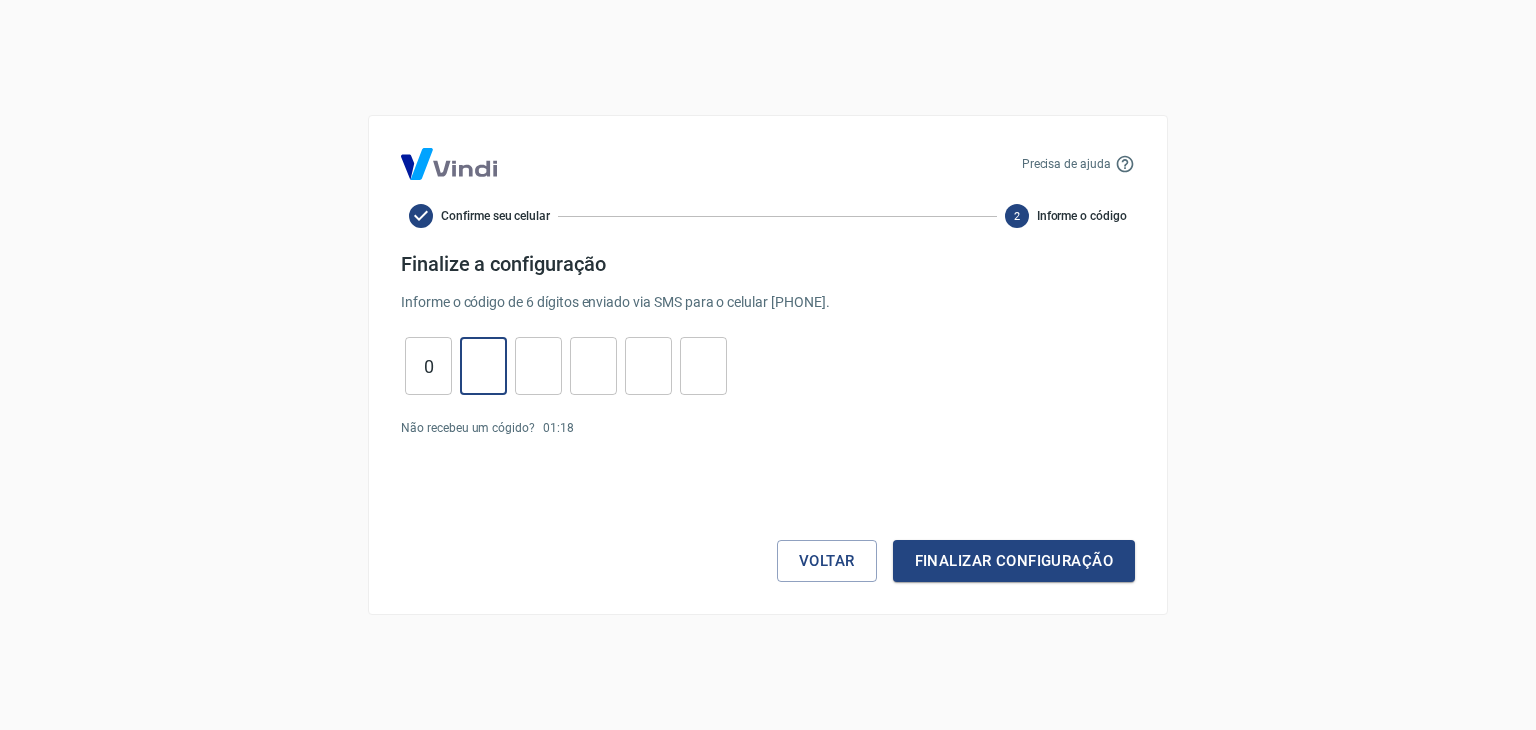 type on "4" 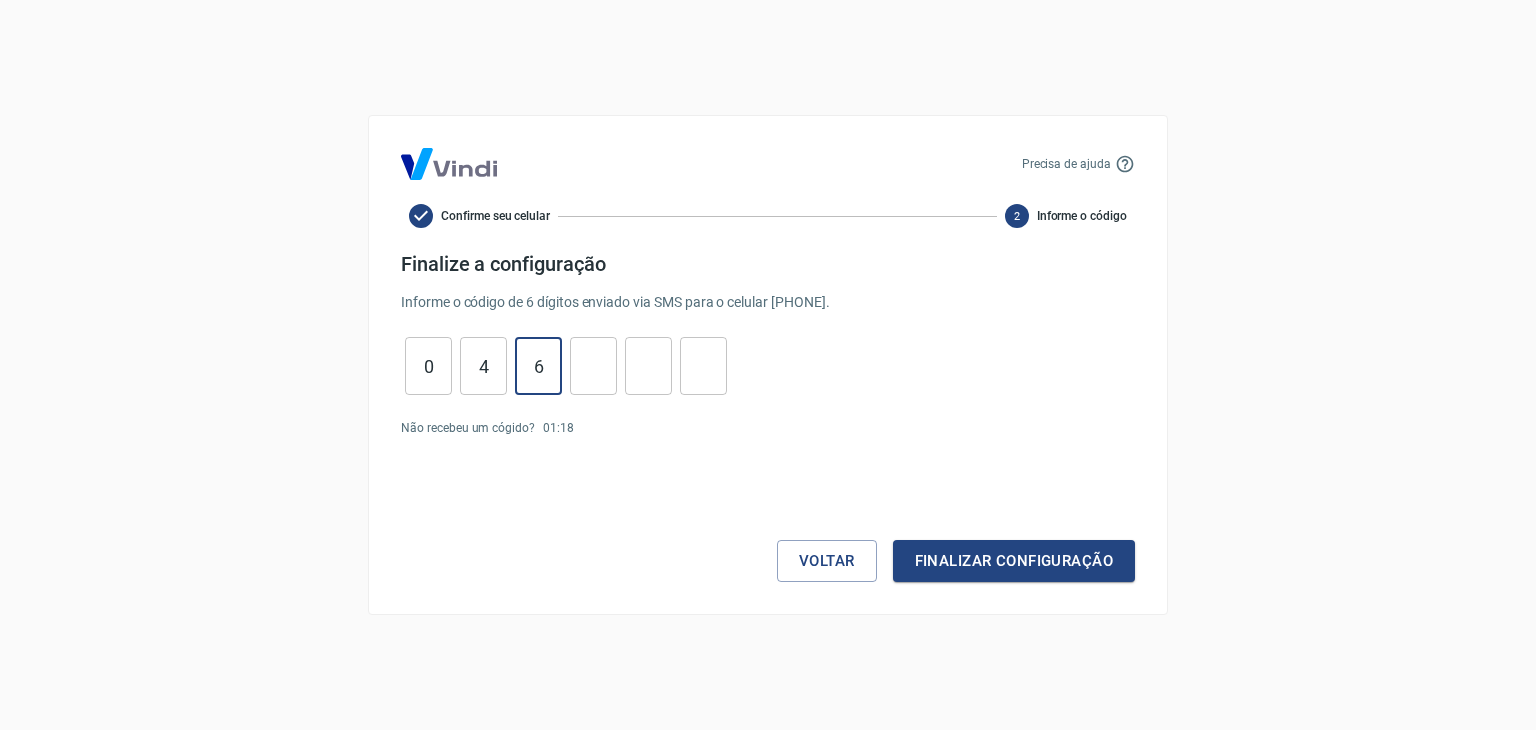 type on "6" 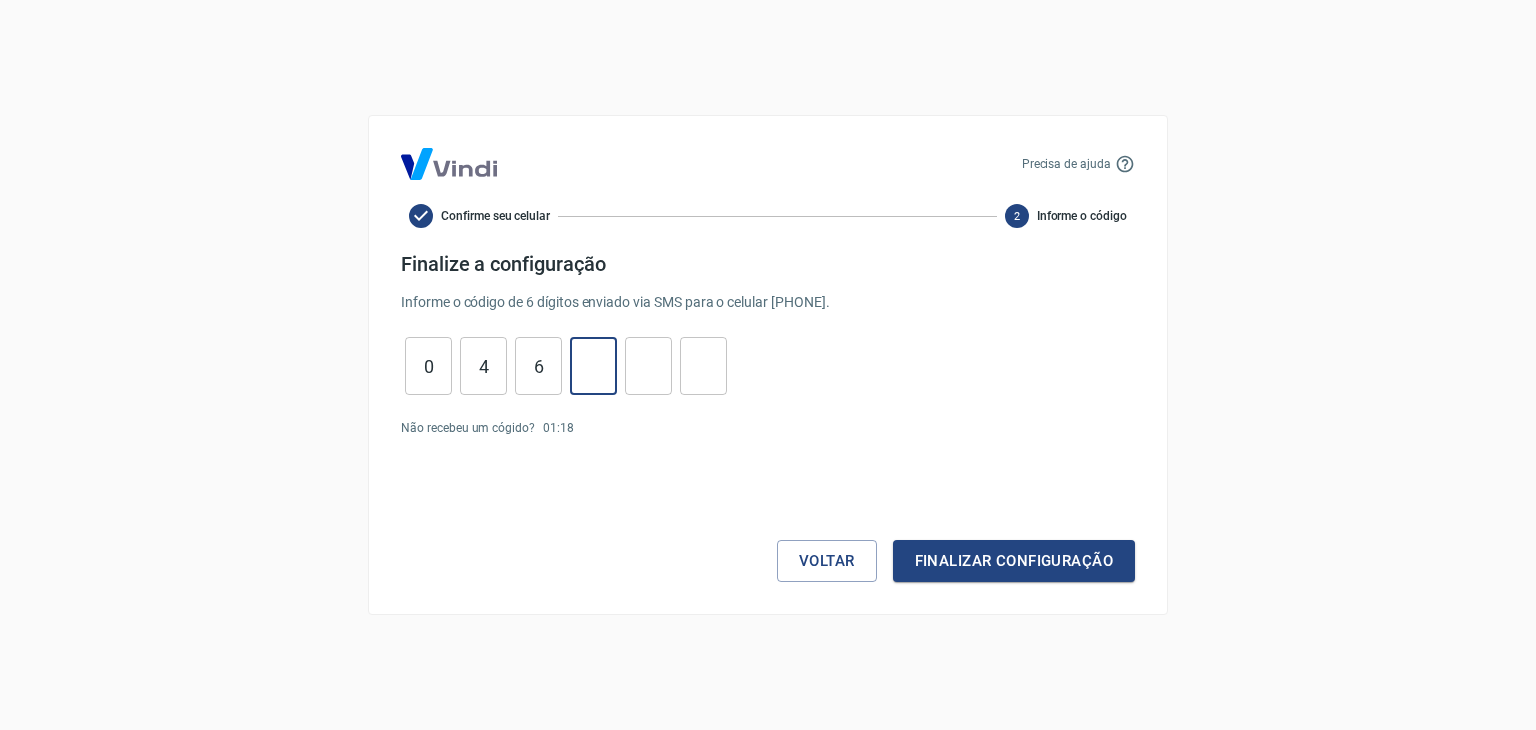 type on "8" 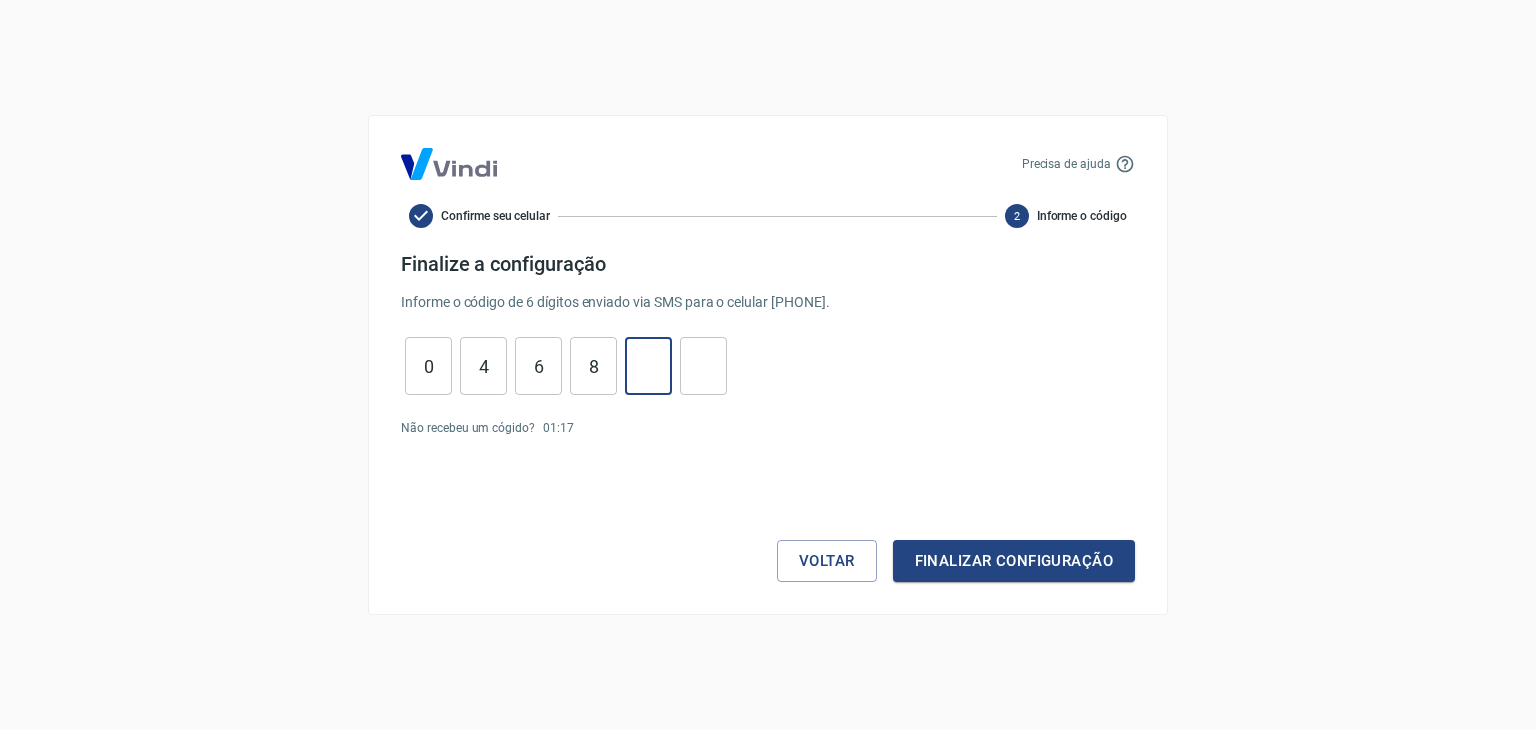 type on "8" 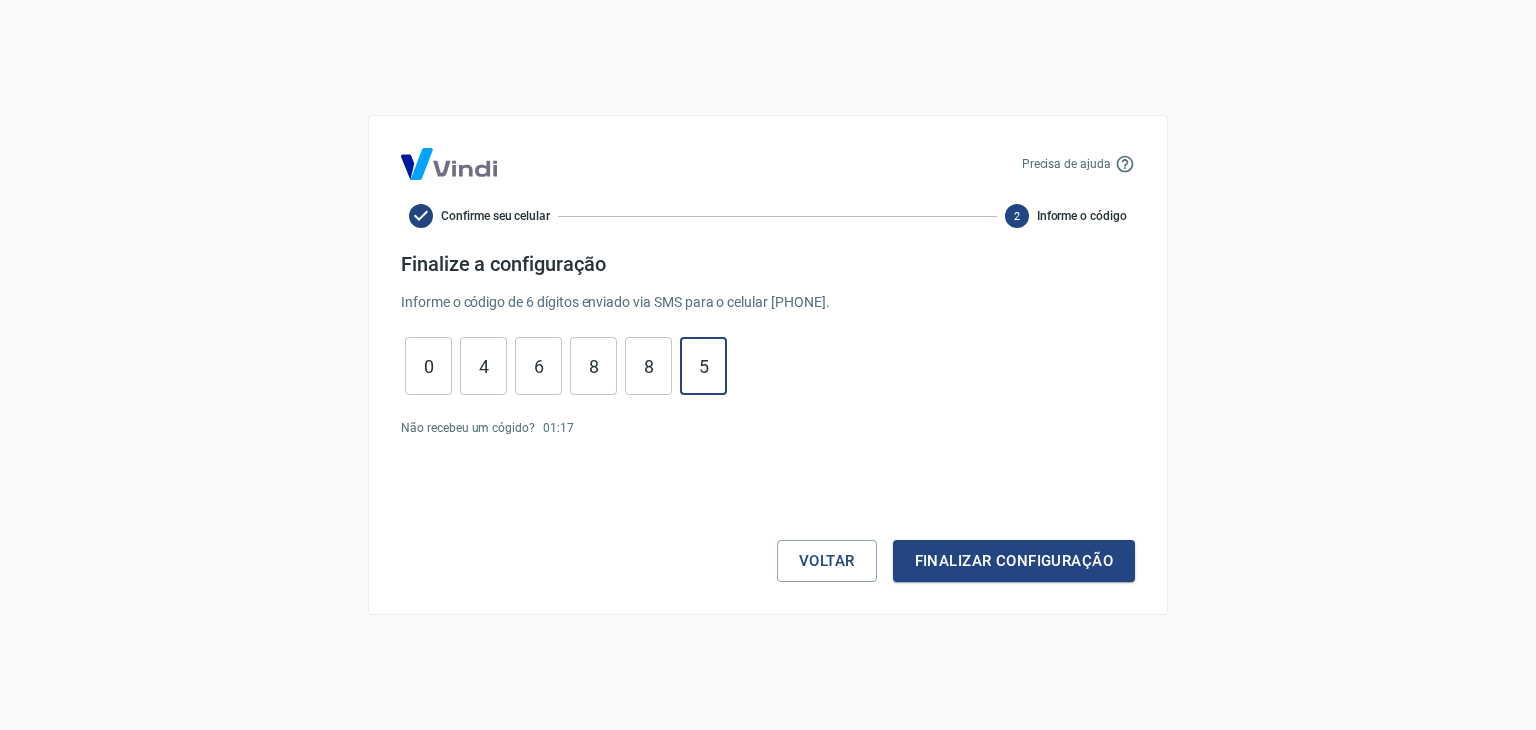 type on "5" 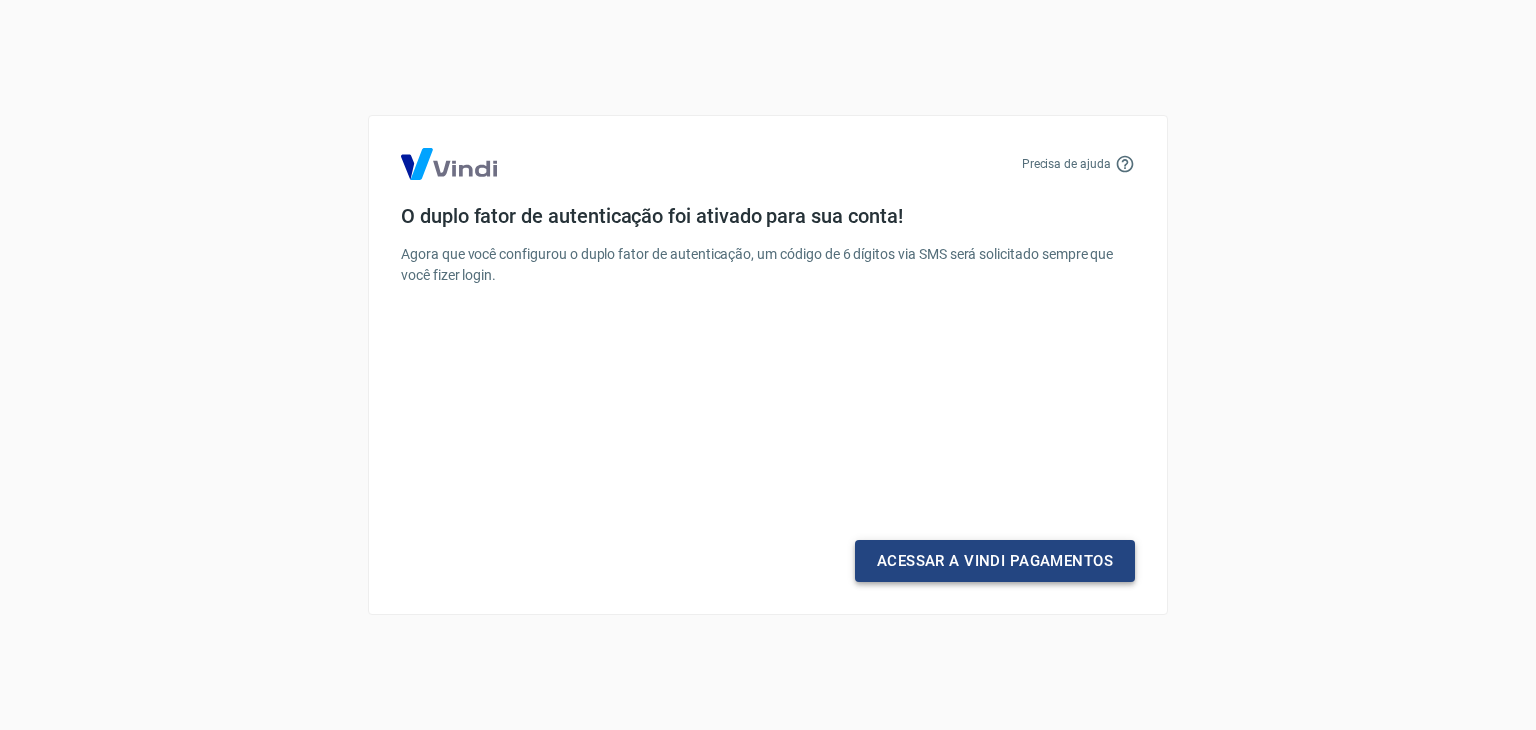 click on "Acessar a Vindi Pagamentos" at bounding box center [995, 561] 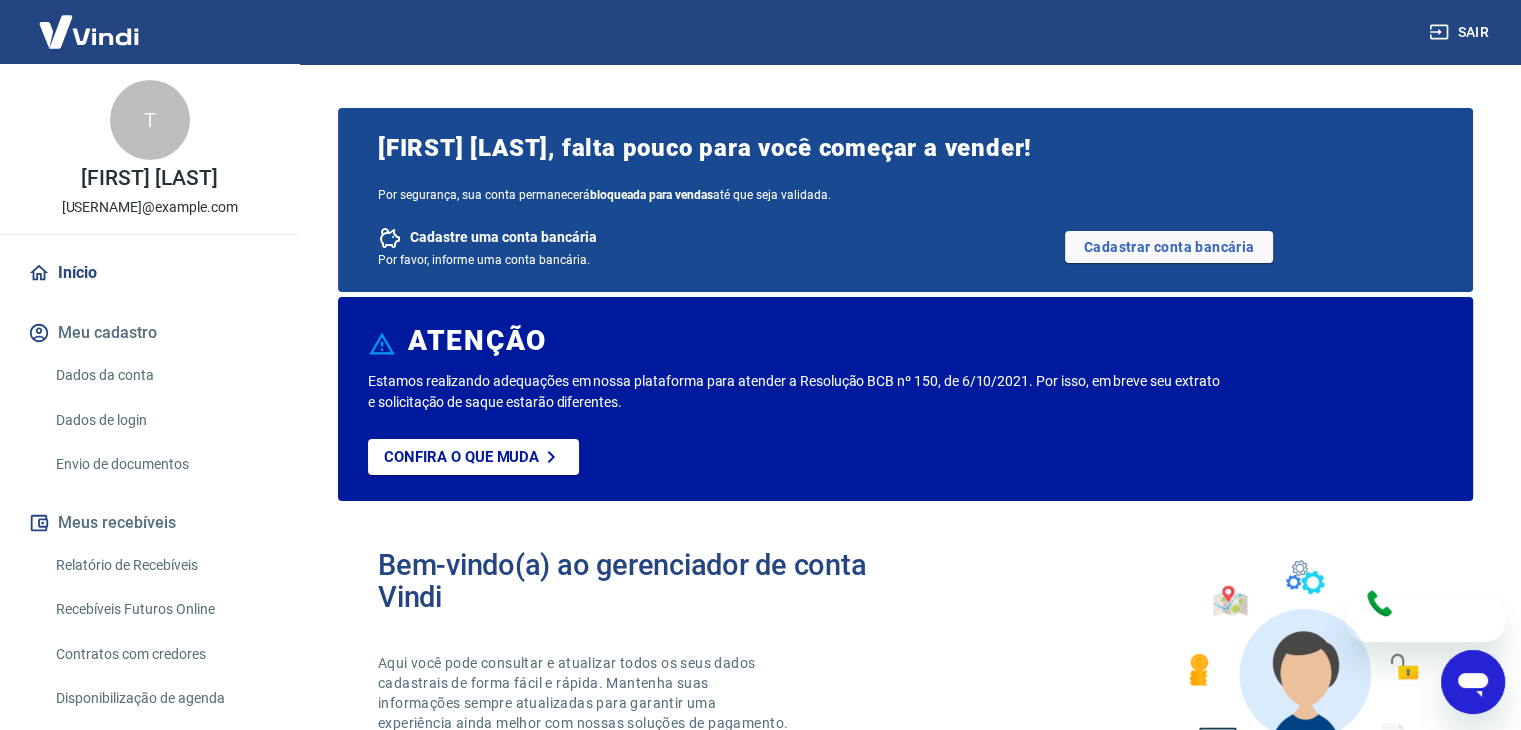 scroll, scrollTop: 0, scrollLeft: 0, axis: both 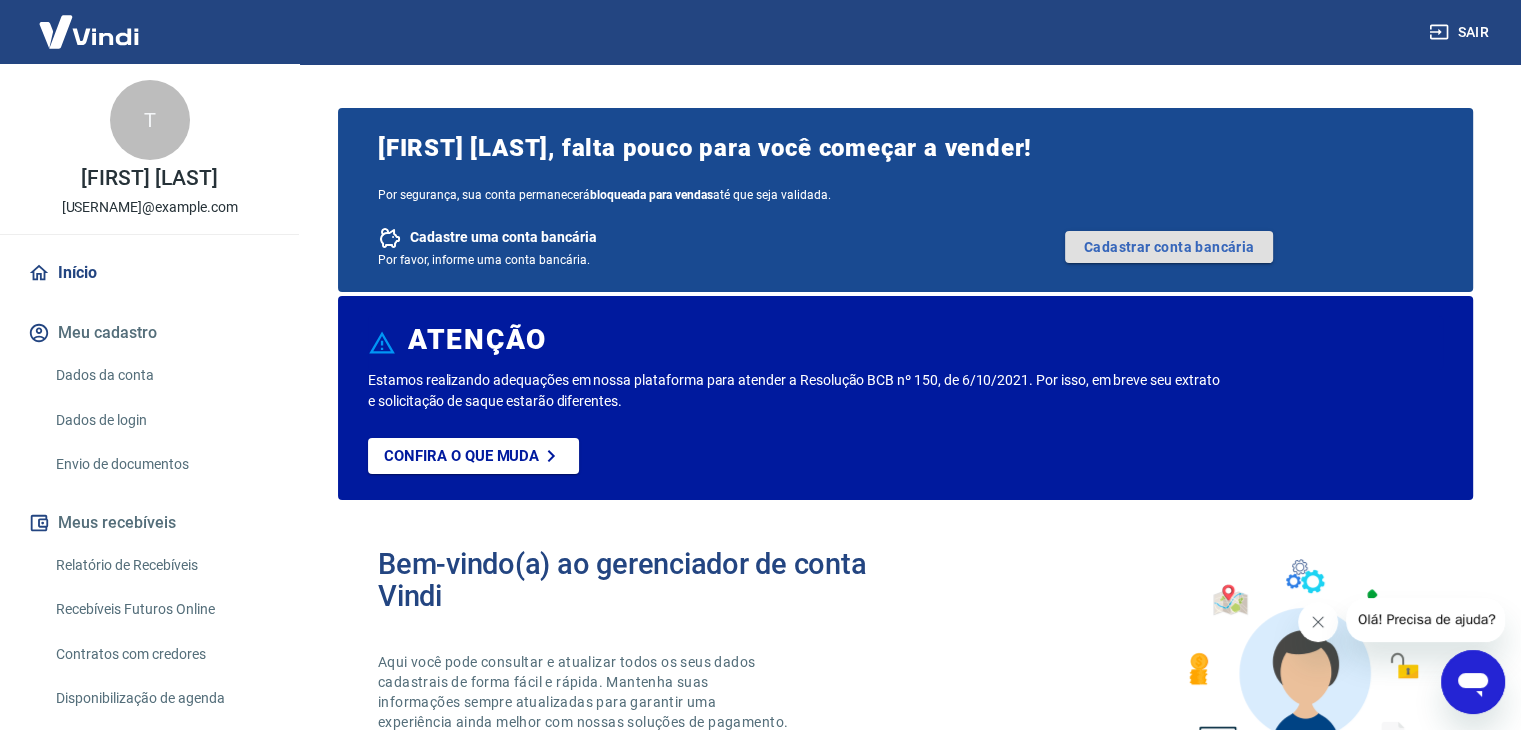 click on "Cadastrar conta bancária" at bounding box center (1169, 247) 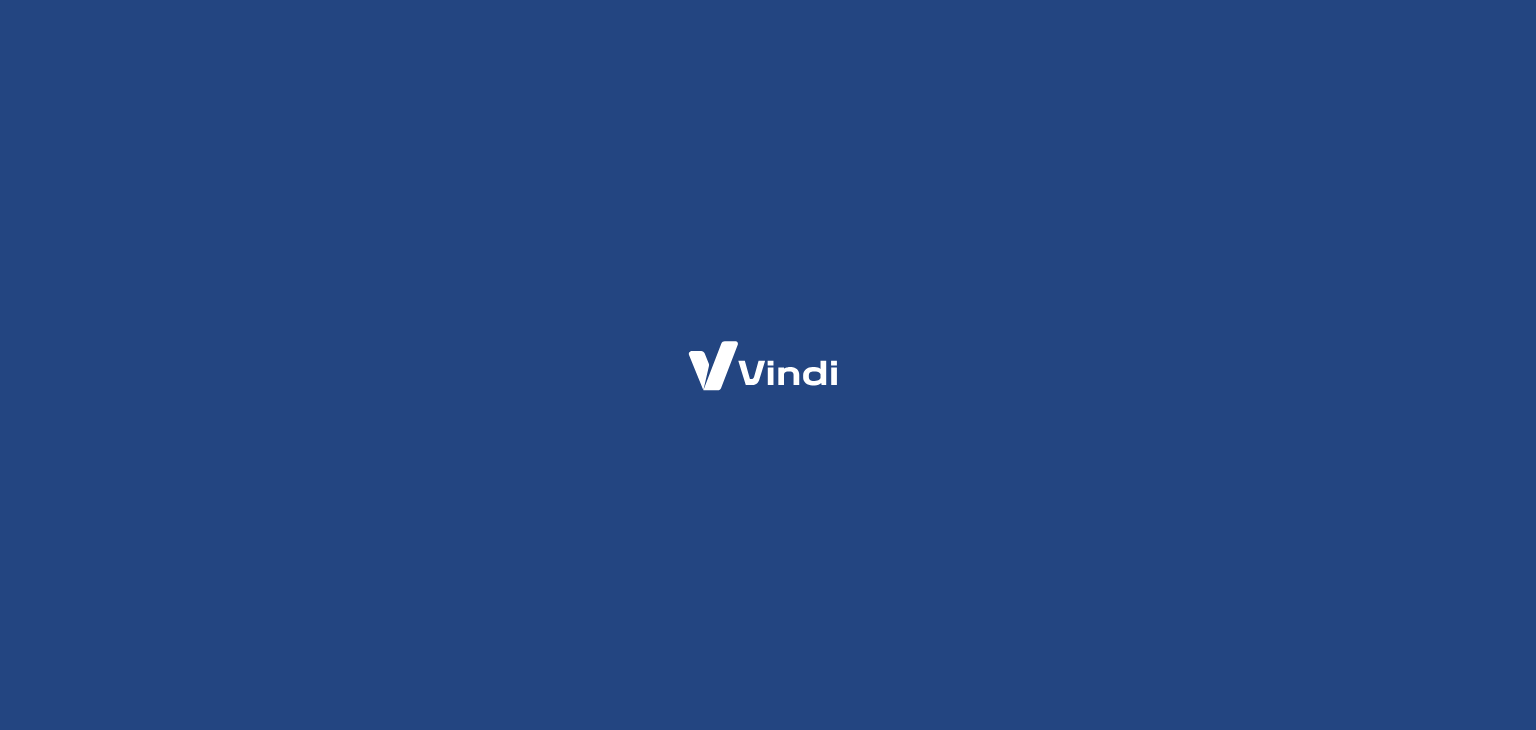 scroll, scrollTop: 0, scrollLeft: 0, axis: both 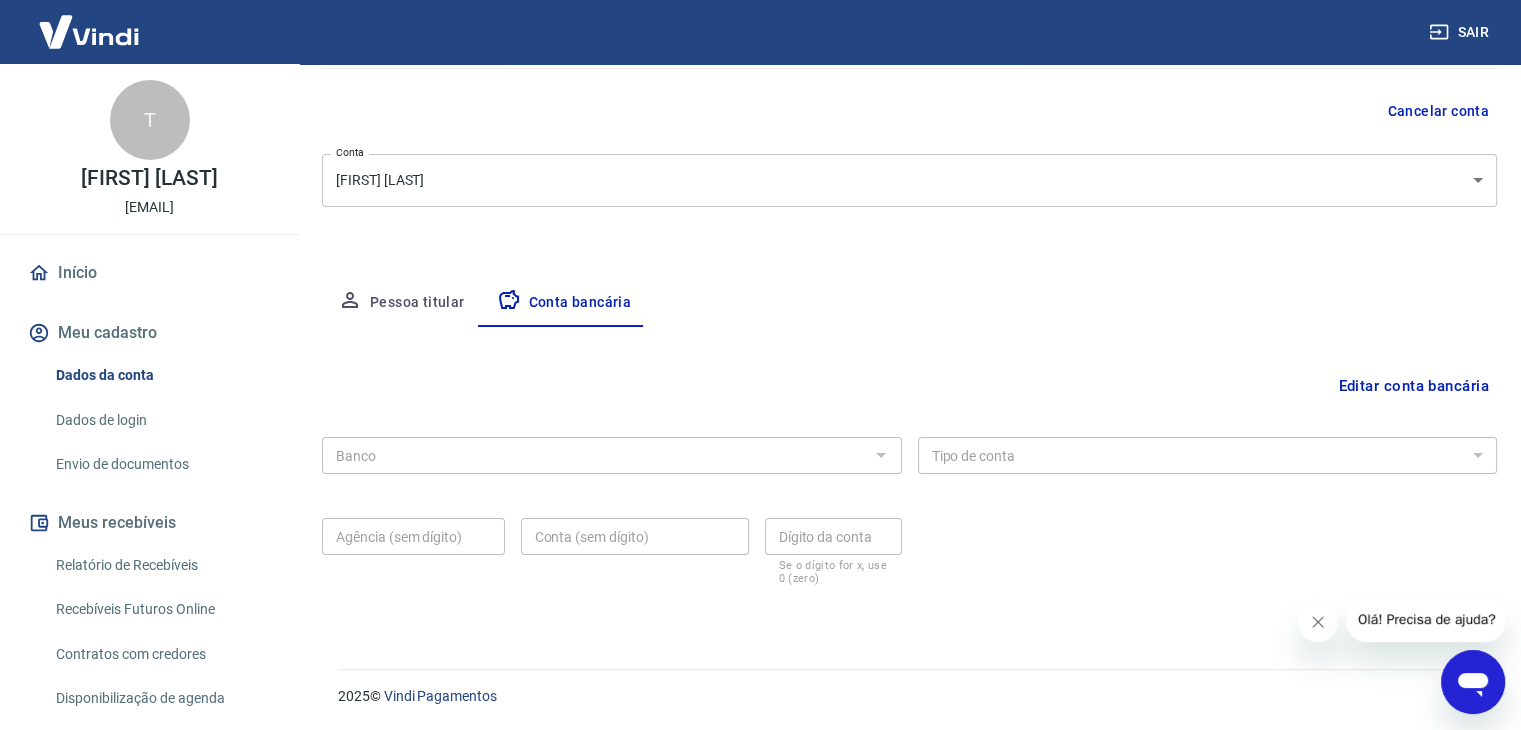 click at bounding box center (880, 455) 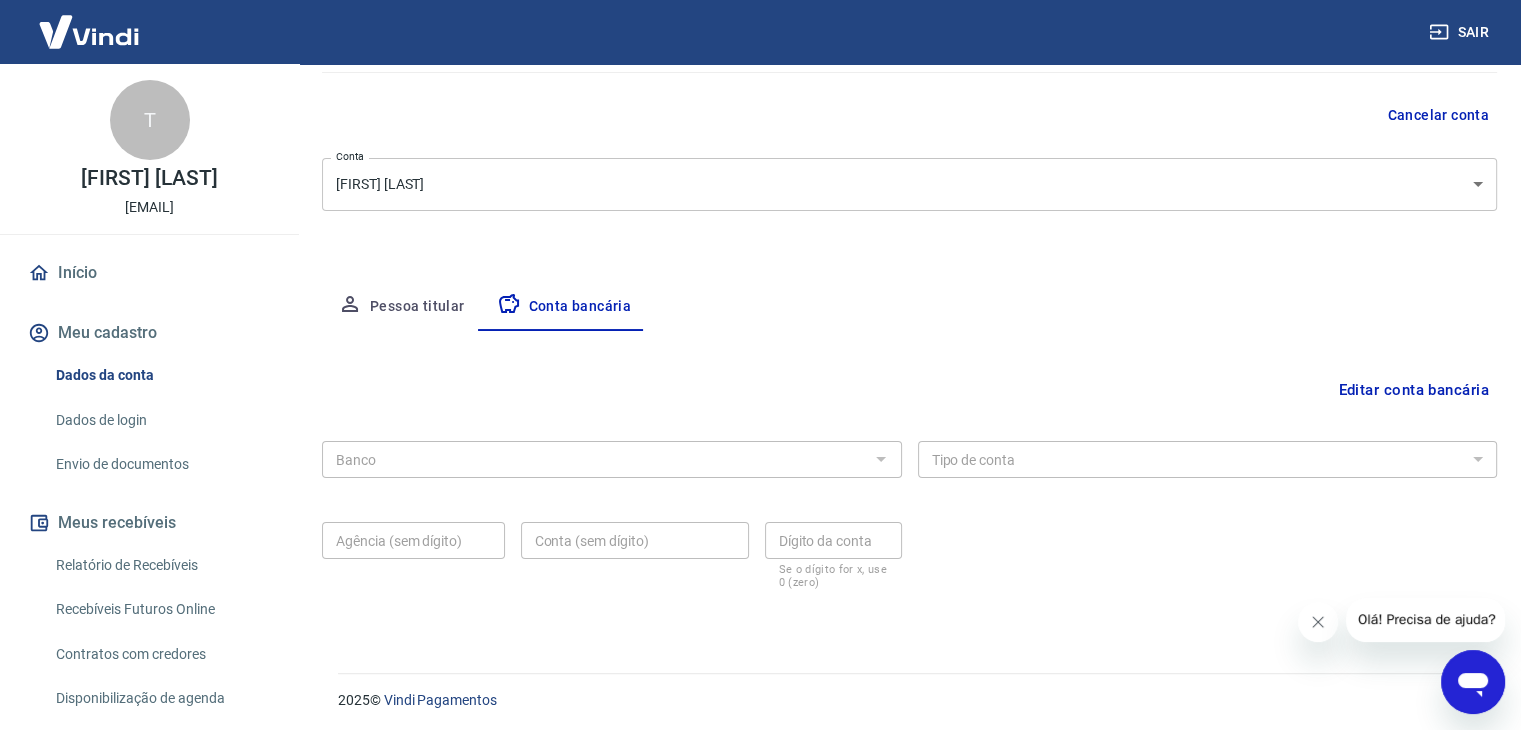 scroll, scrollTop: 180, scrollLeft: 0, axis: vertical 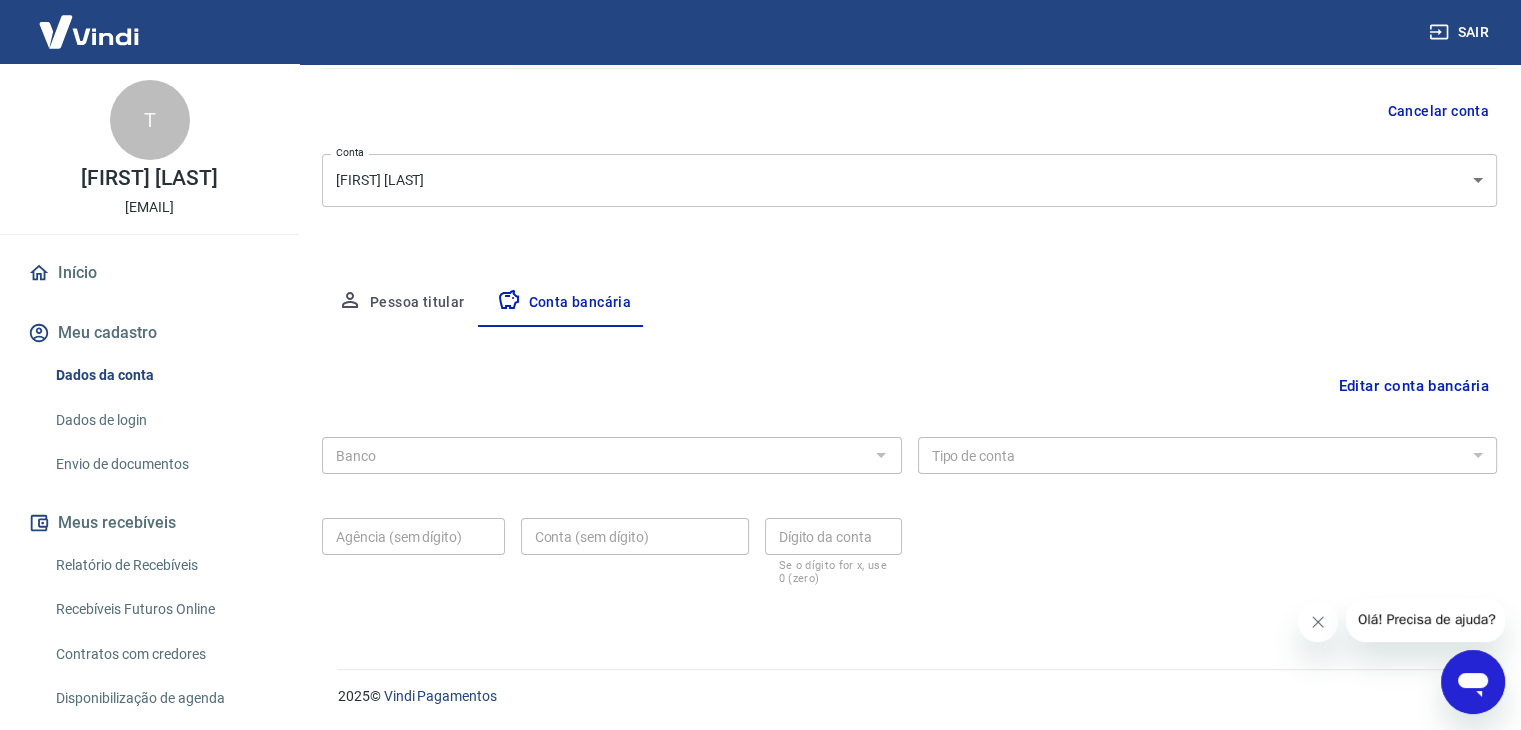 click on "Editar conta bancária" at bounding box center (1413, 386) 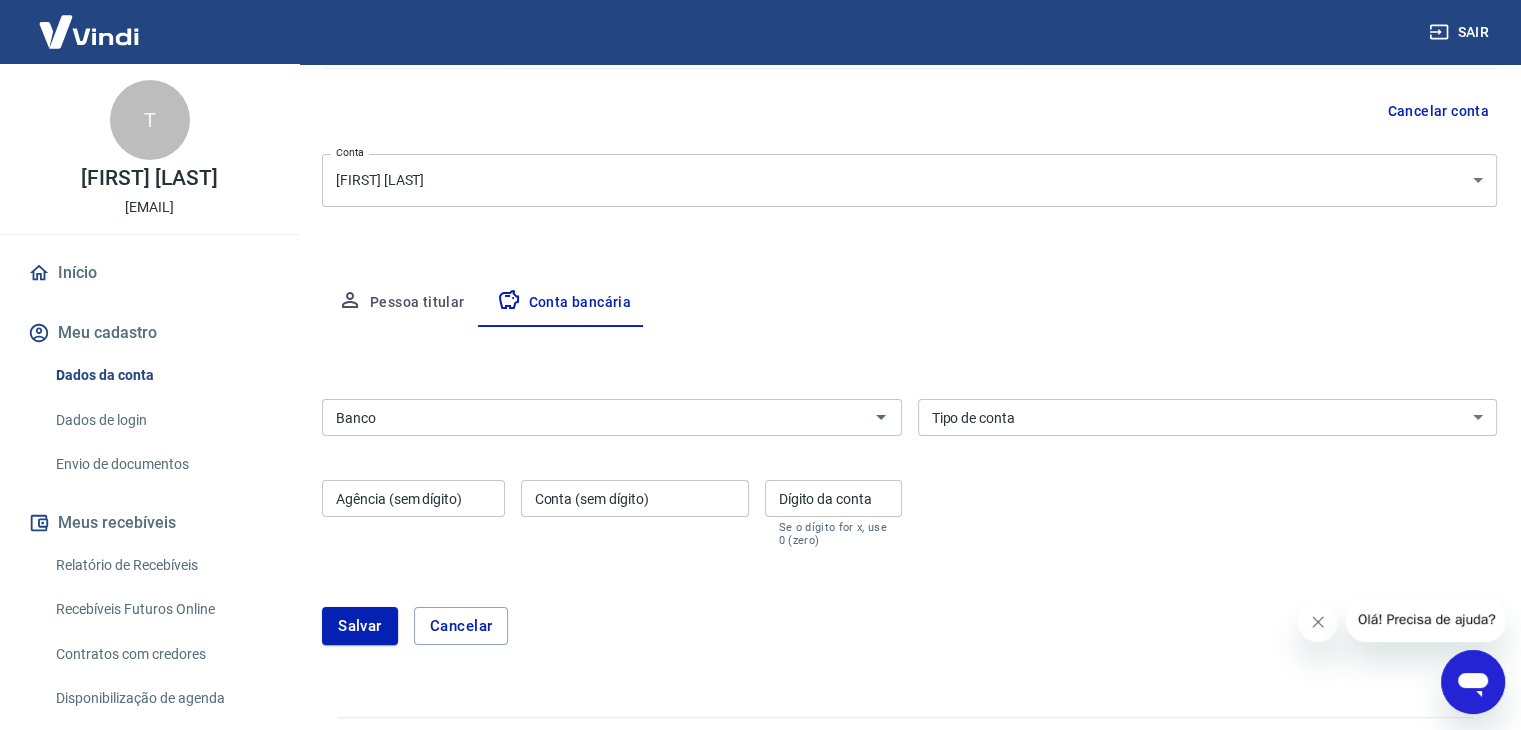 click on "Banco" at bounding box center [595, 417] 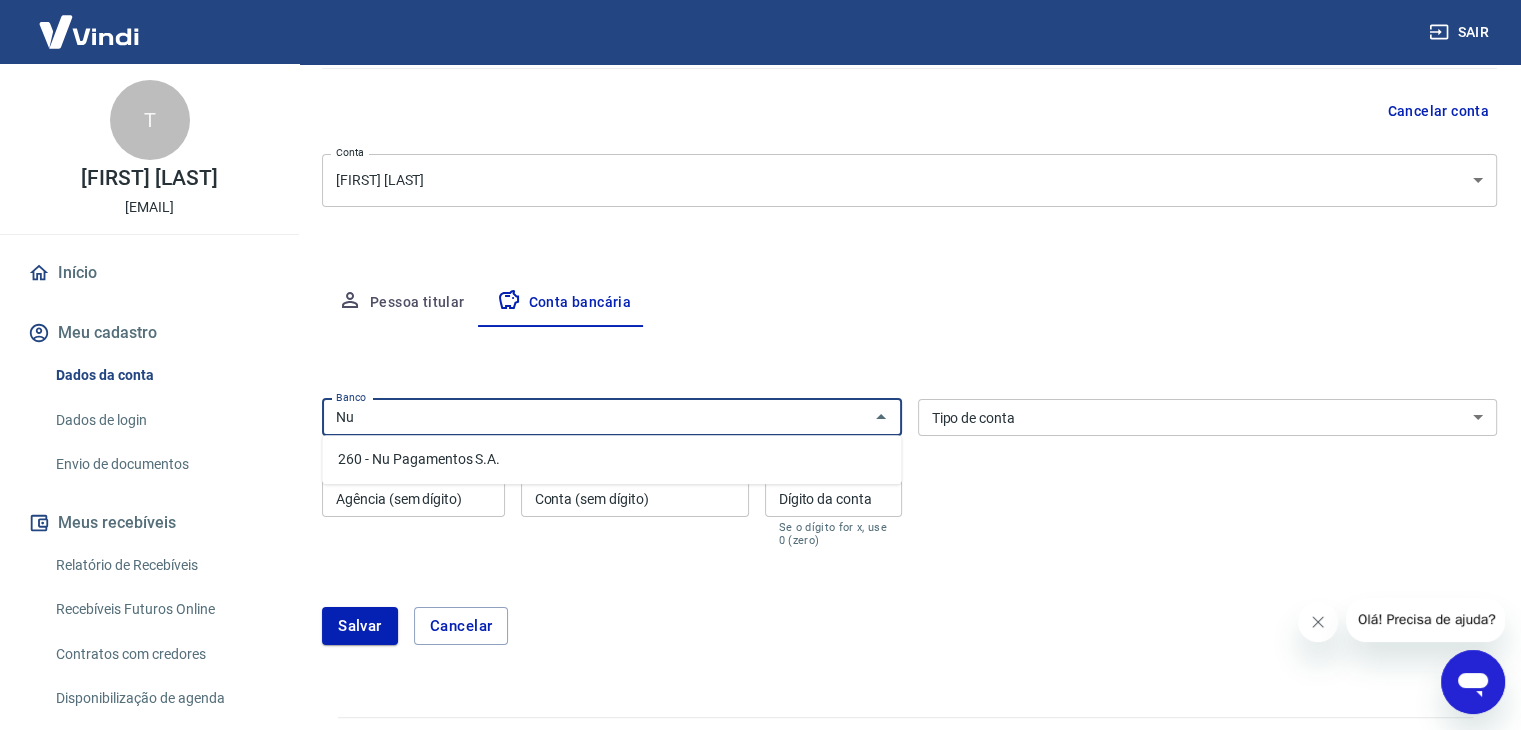 click on "260 - Nu Pagamentos S.A." at bounding box center [611, 459] 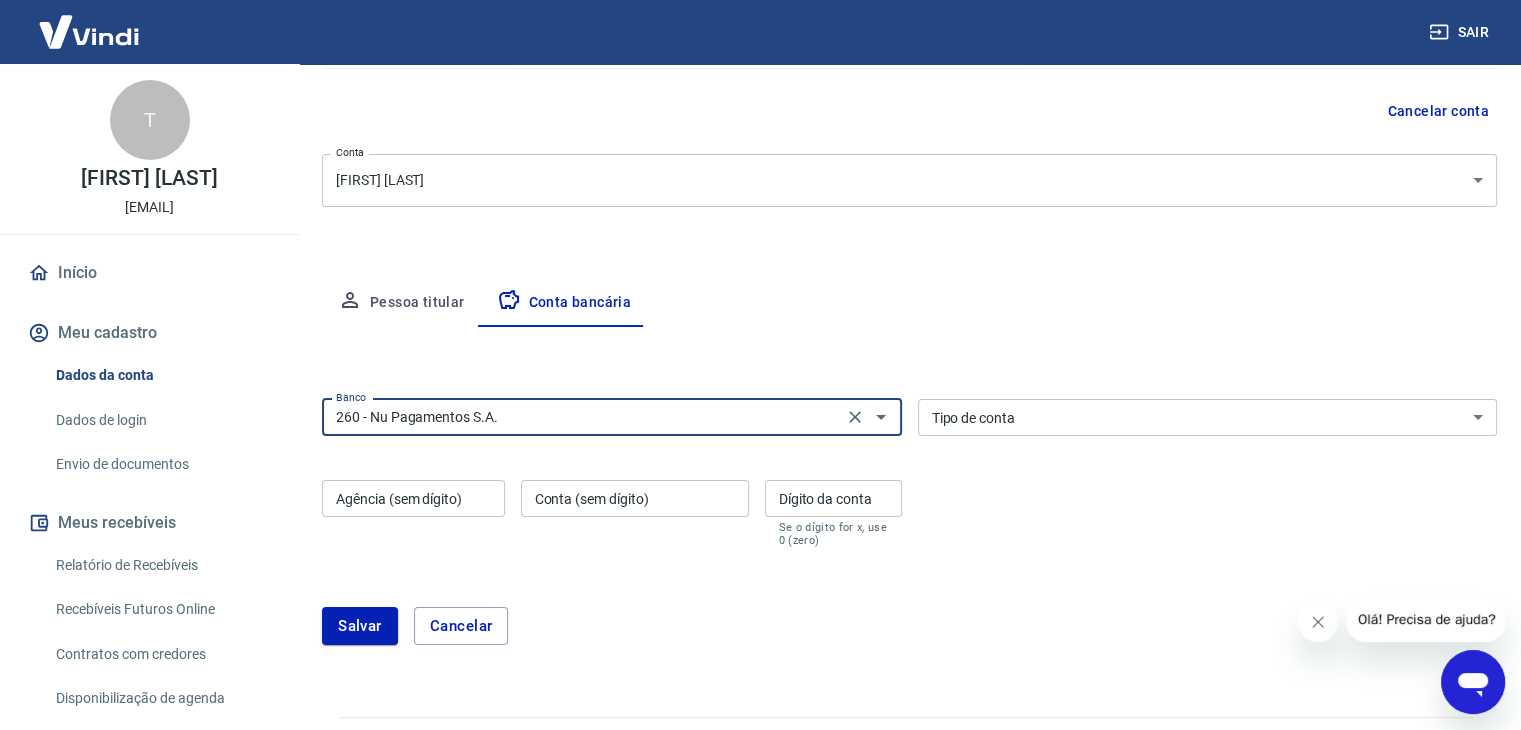 type on "260 - Nu Pagamentos S.A." 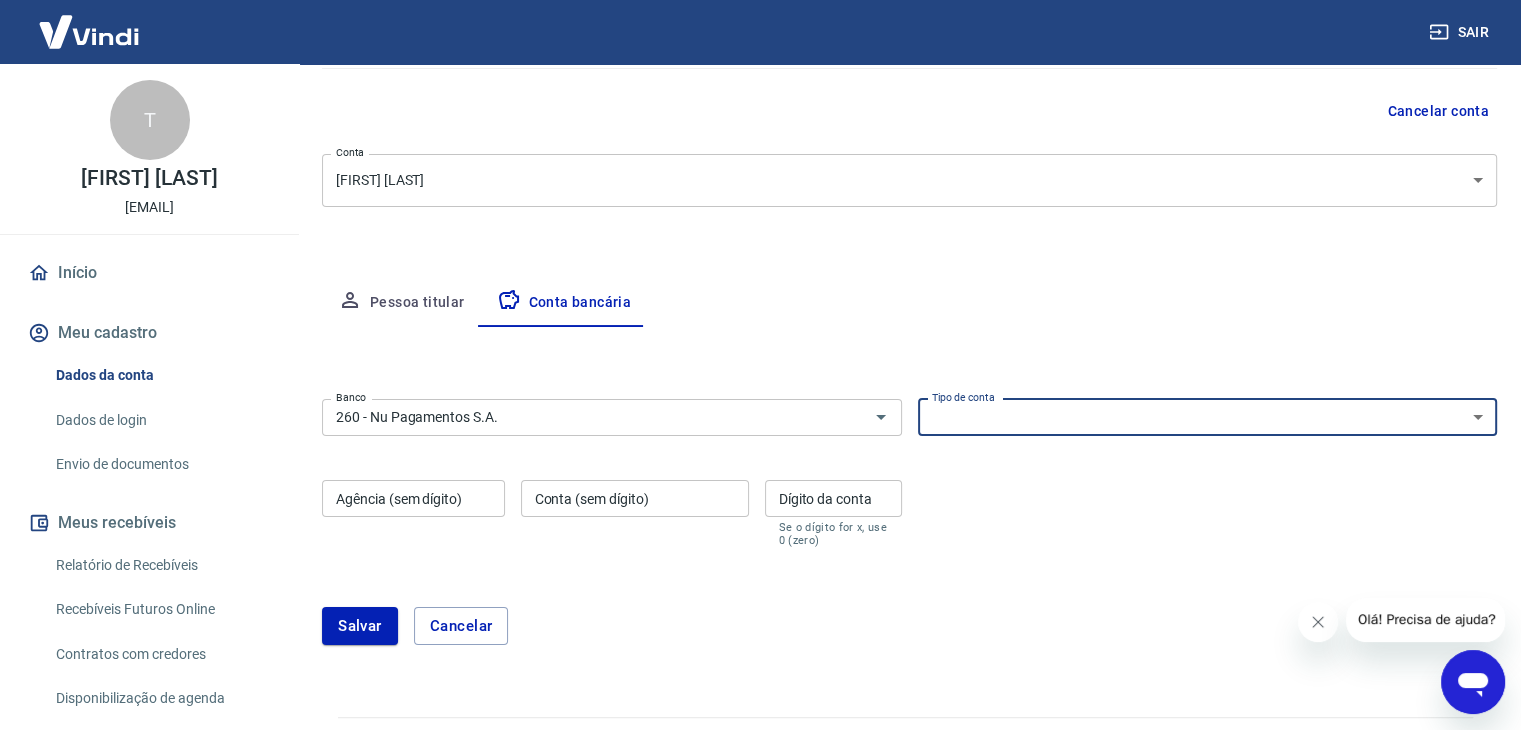 select on "1" 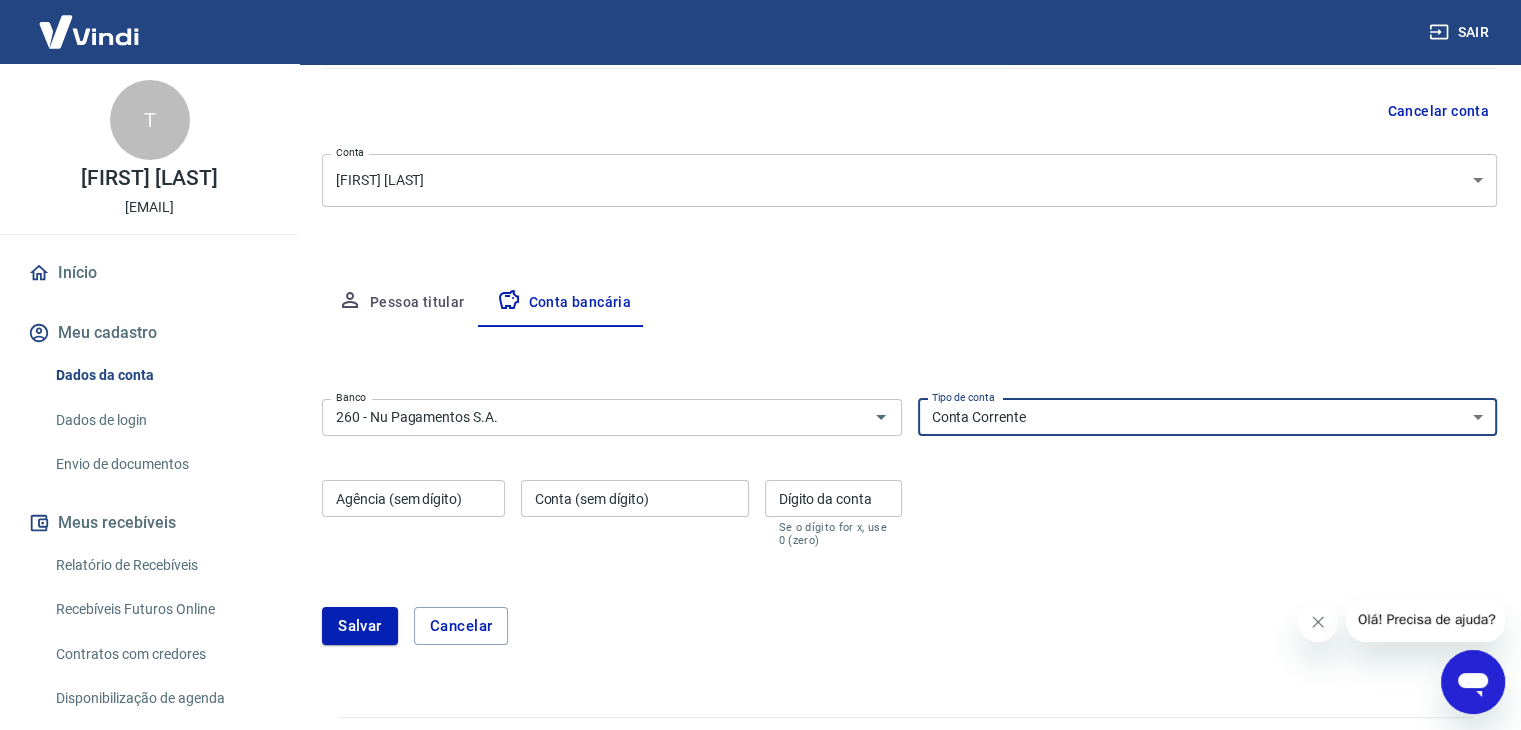 click on "Conta Corrente Conta Poupança" at bounding box center [1208, 417] 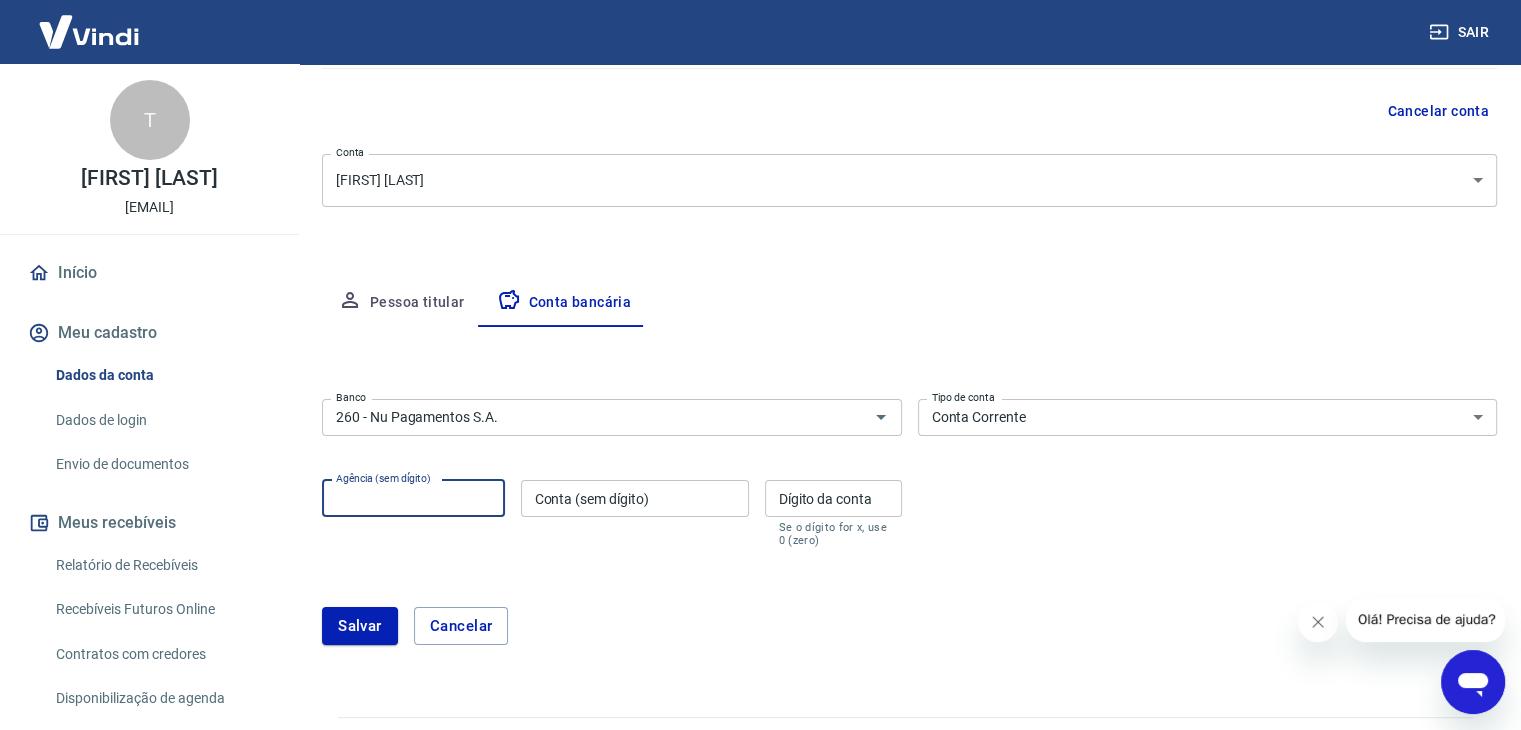 click on "Agência (sem dígito)" at bounding box center (413, 498) 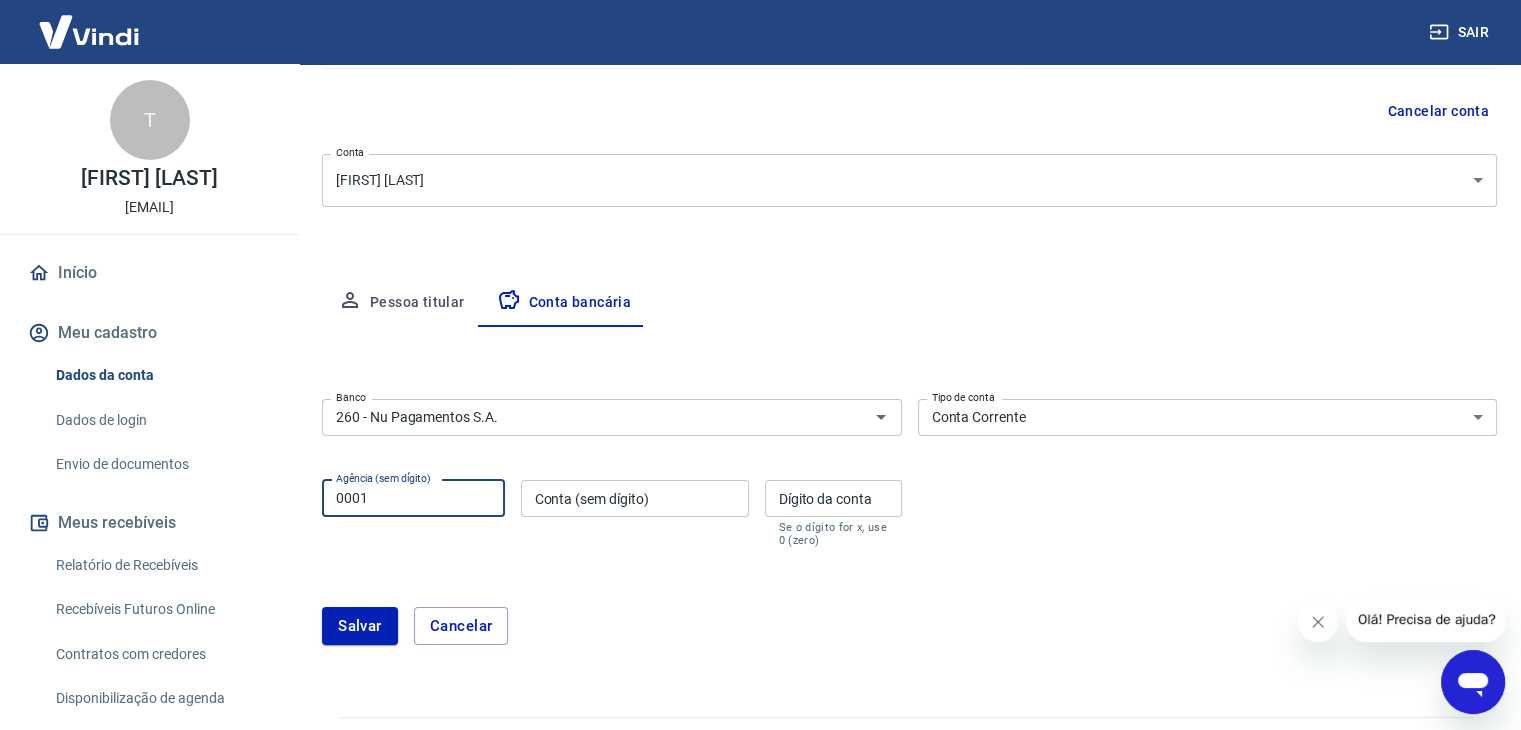 type on "0001" 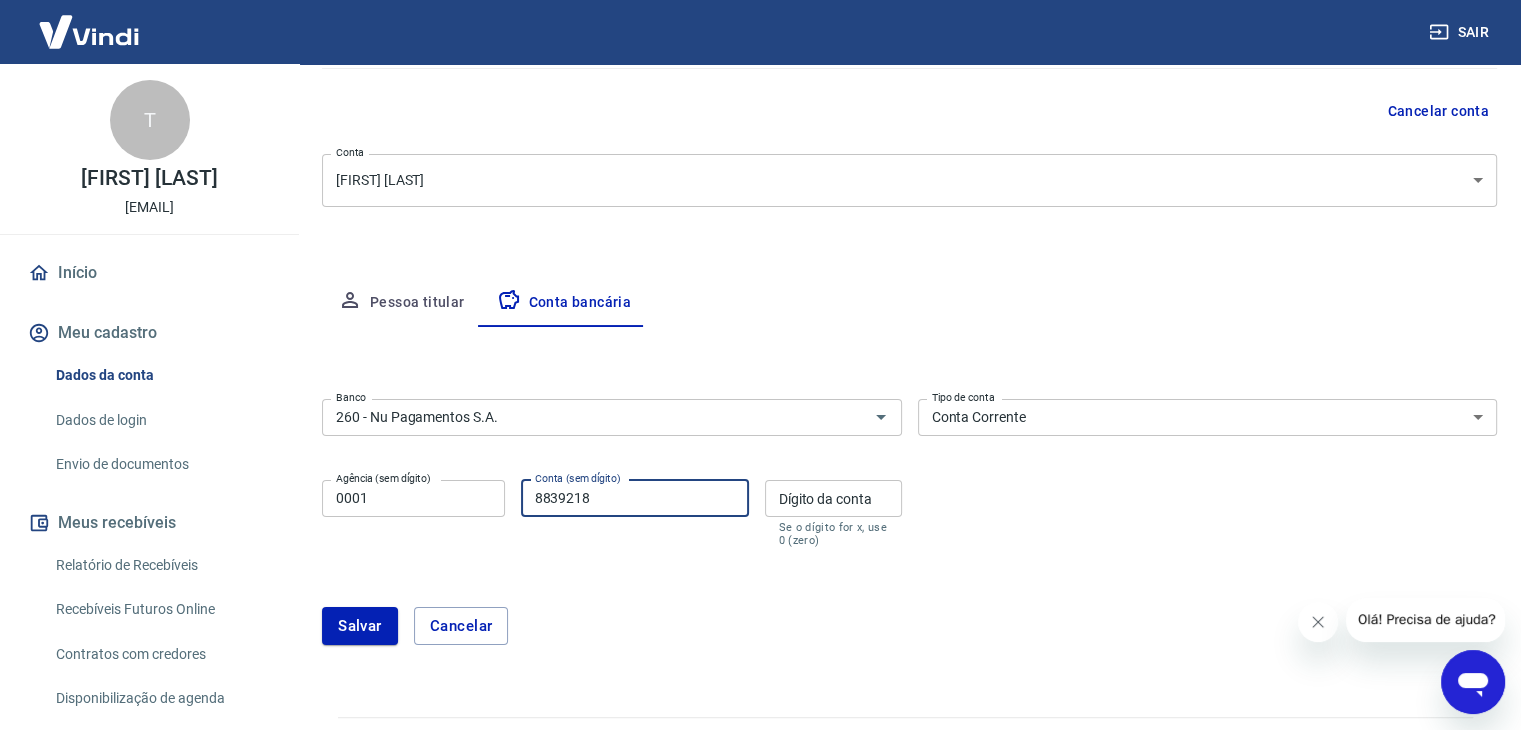 type on "8839218" 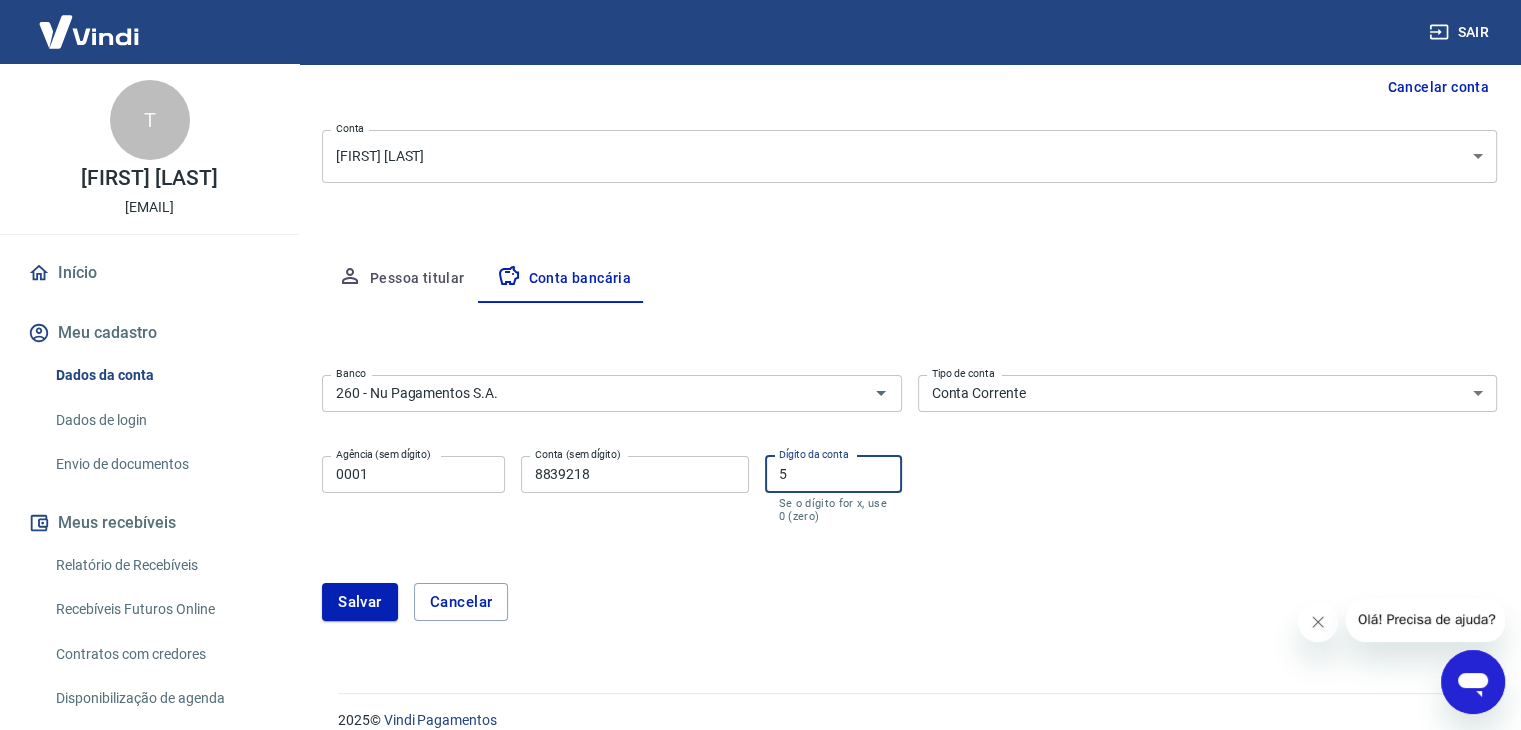 scroll, scrollTop: 228, scrollLeft: 0, axis: vertical 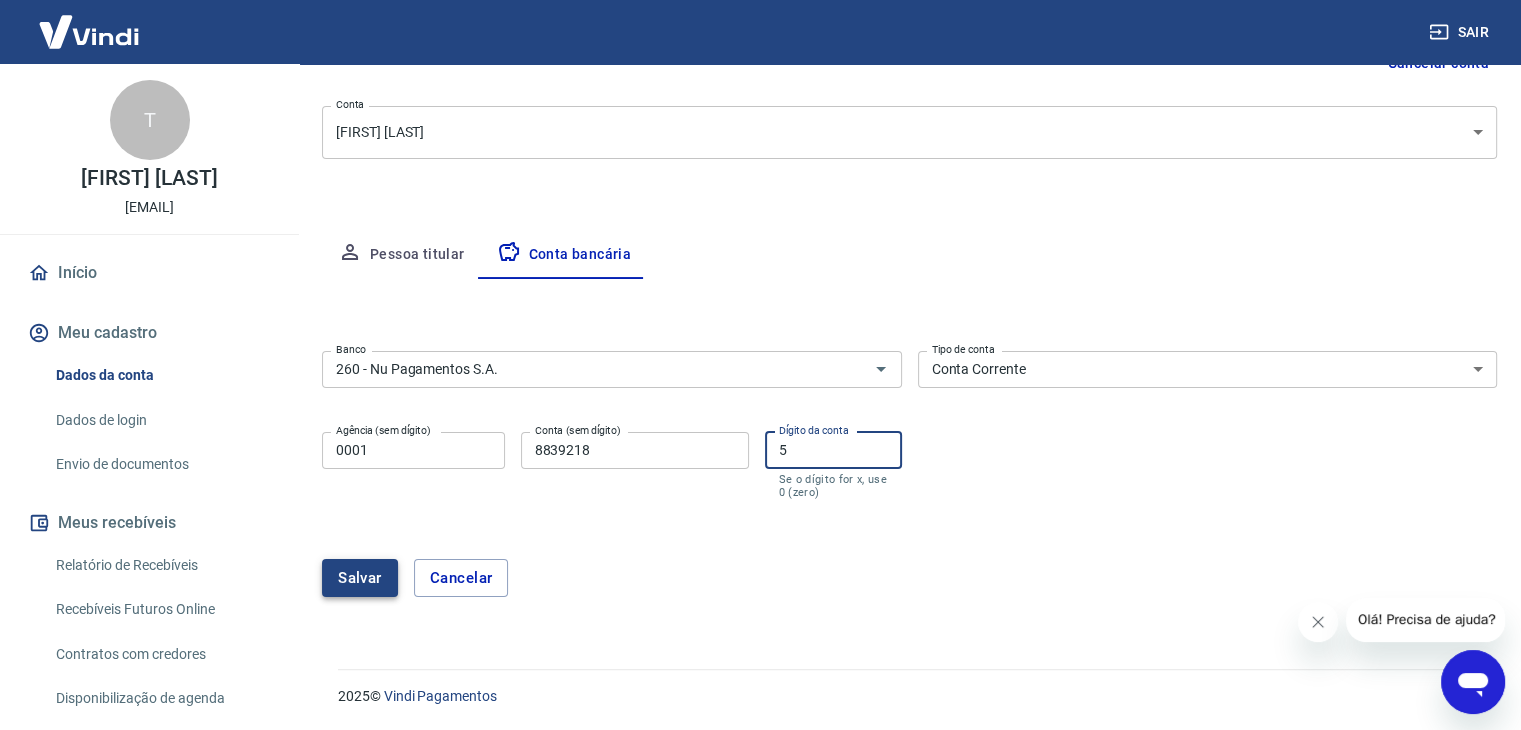 type on "5" 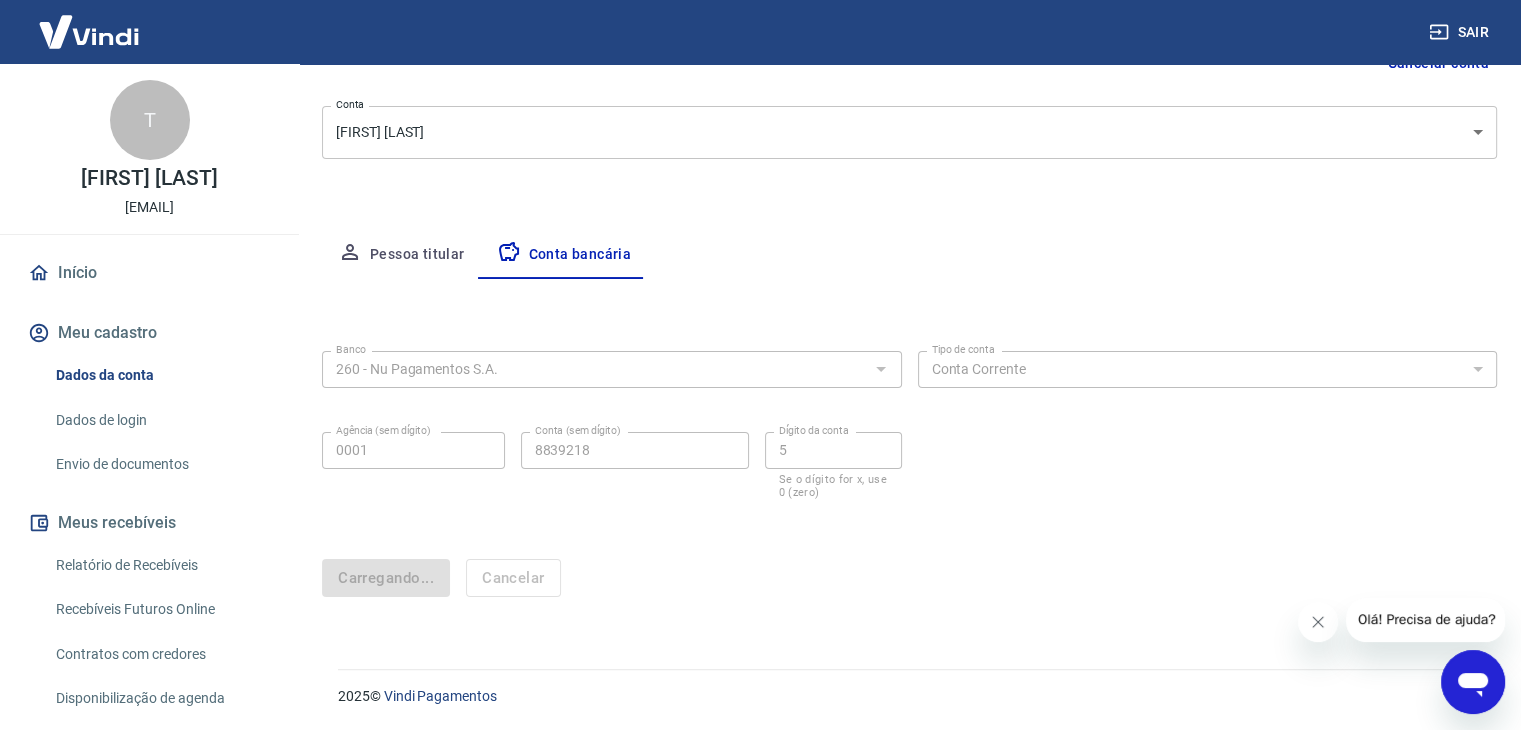 scroll, scrollTop: 0, scrollLeft: 0, axis: both 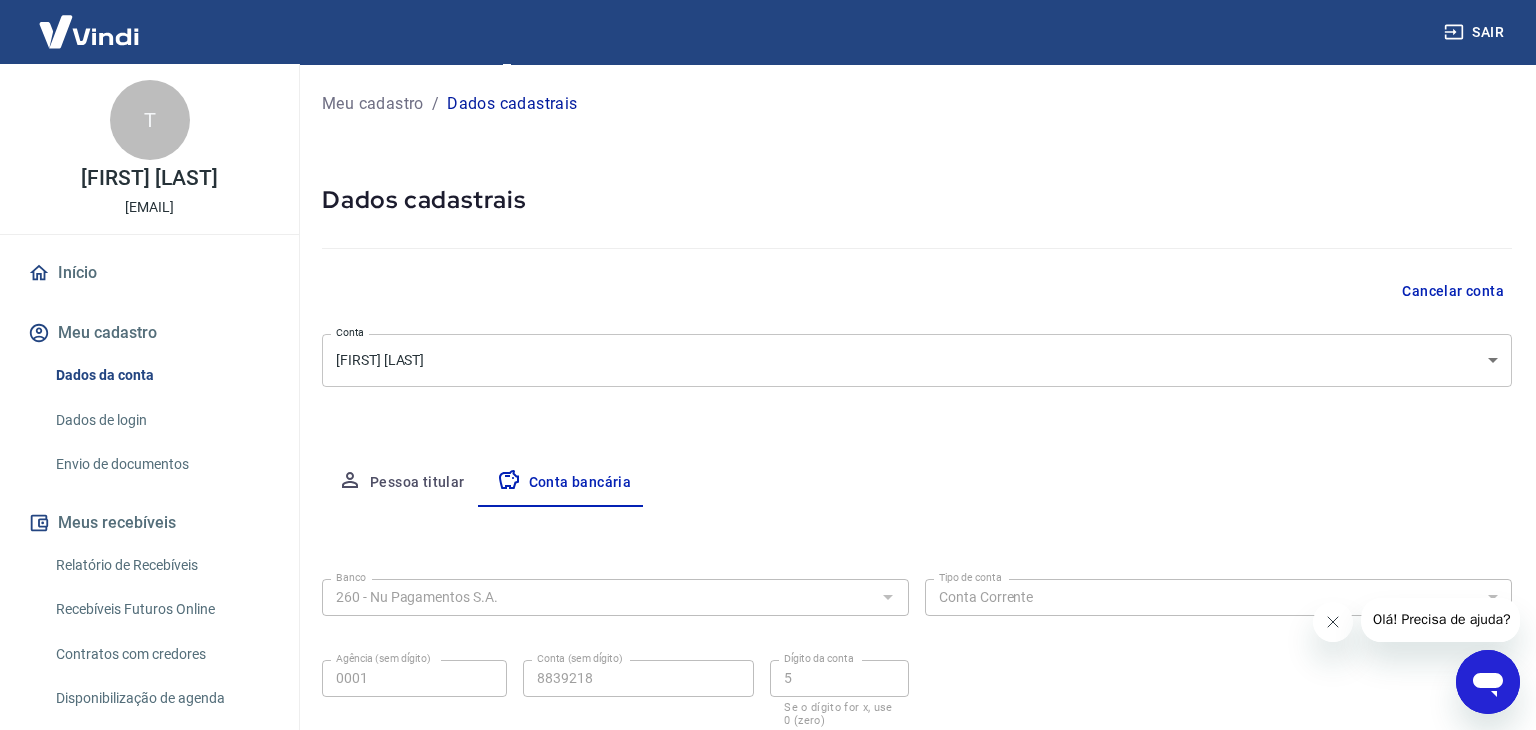 select on "1" 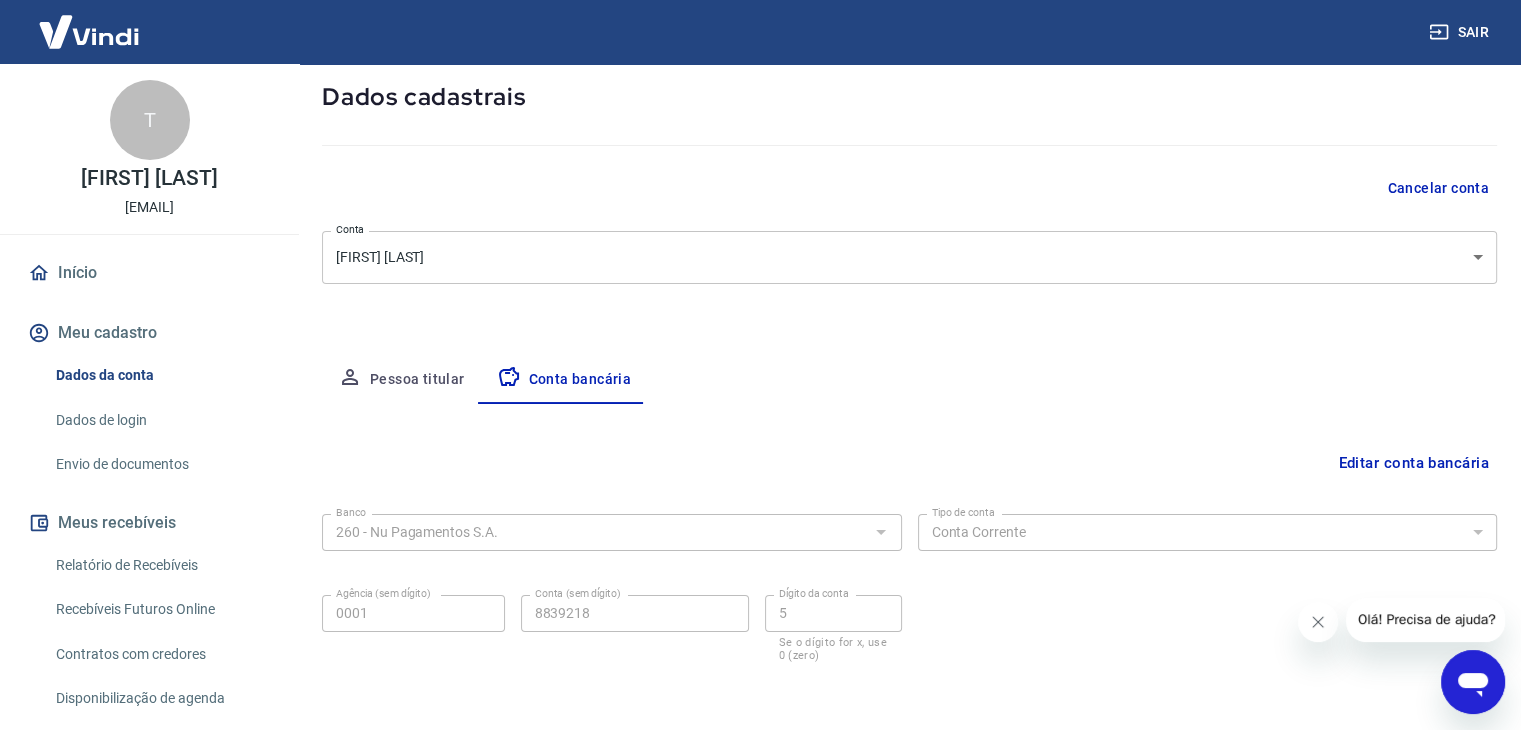 scroll, scrollTop: 0, scrollLeft: 0, axis: both 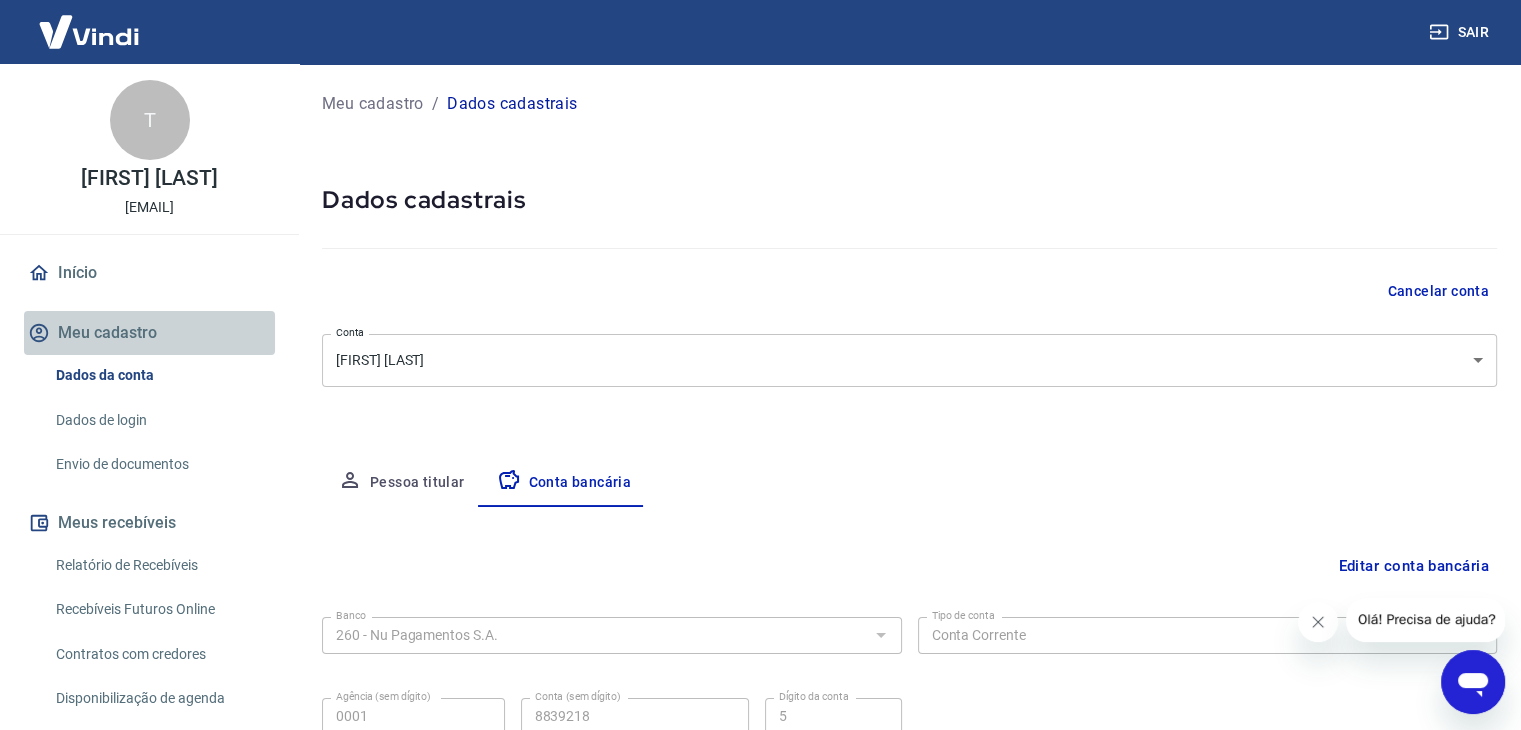 click on "Meu cadastro" at bounding box center [149, 333] 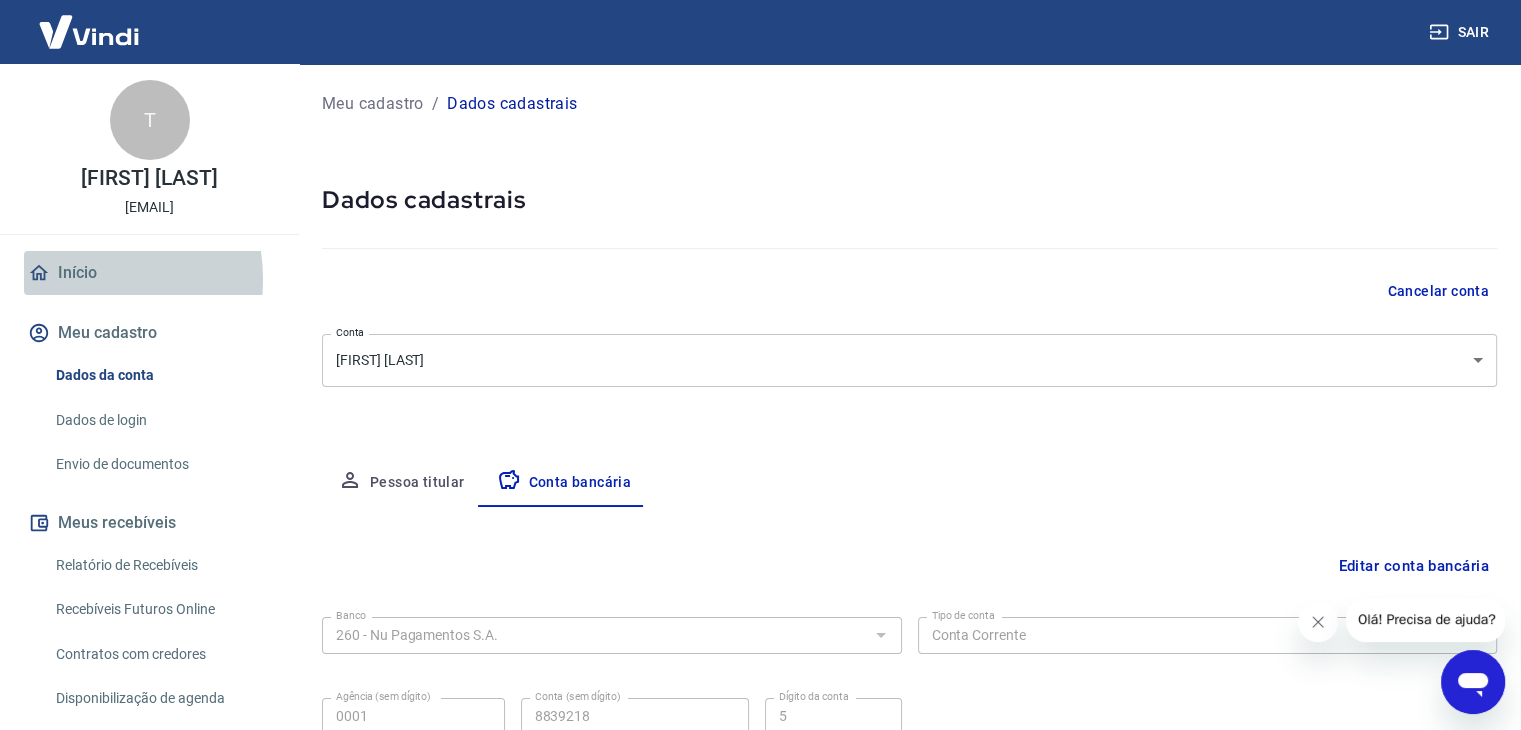 click on "Início" at bounding box center [149, 273] 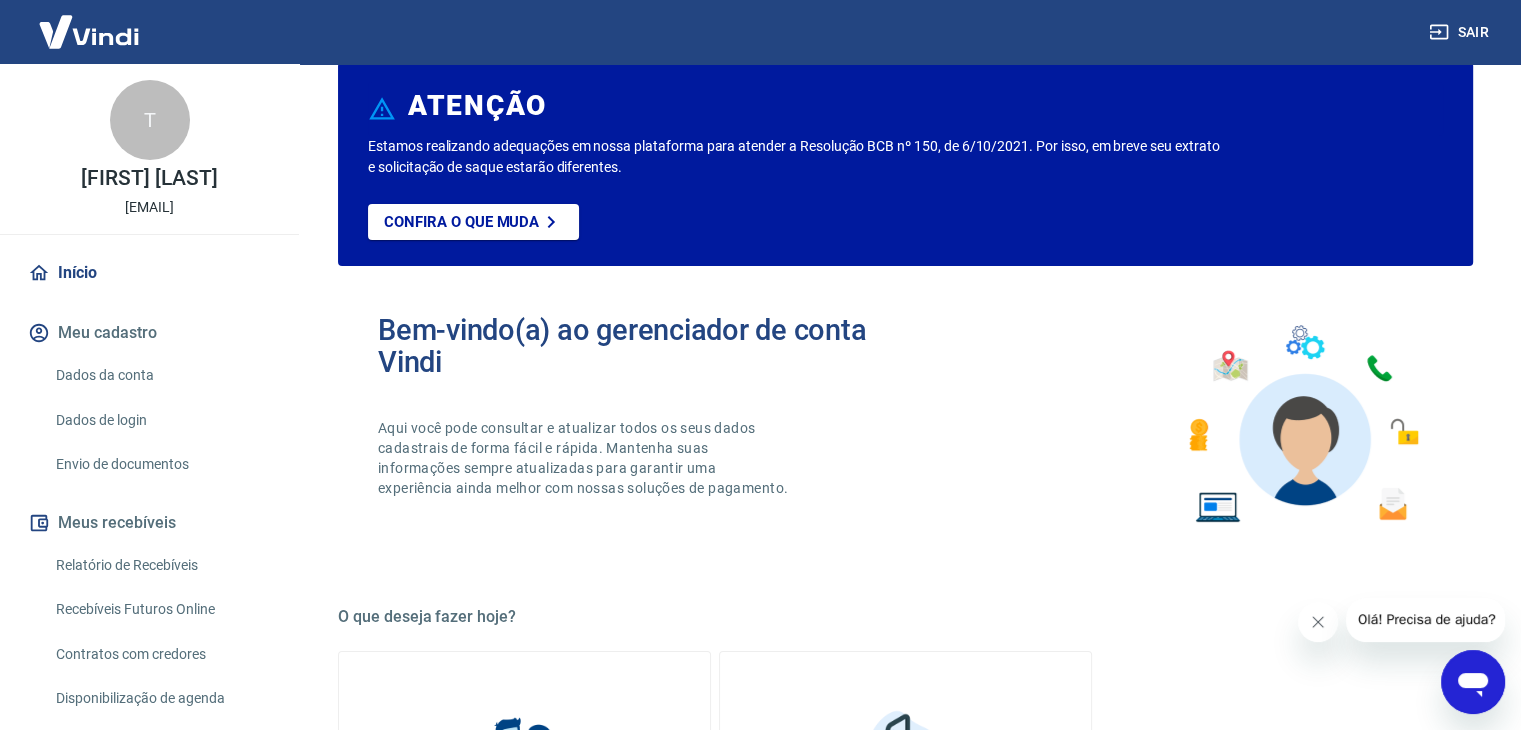 scroll, scrollTop: 0, scrollLeft: 0, axis: both 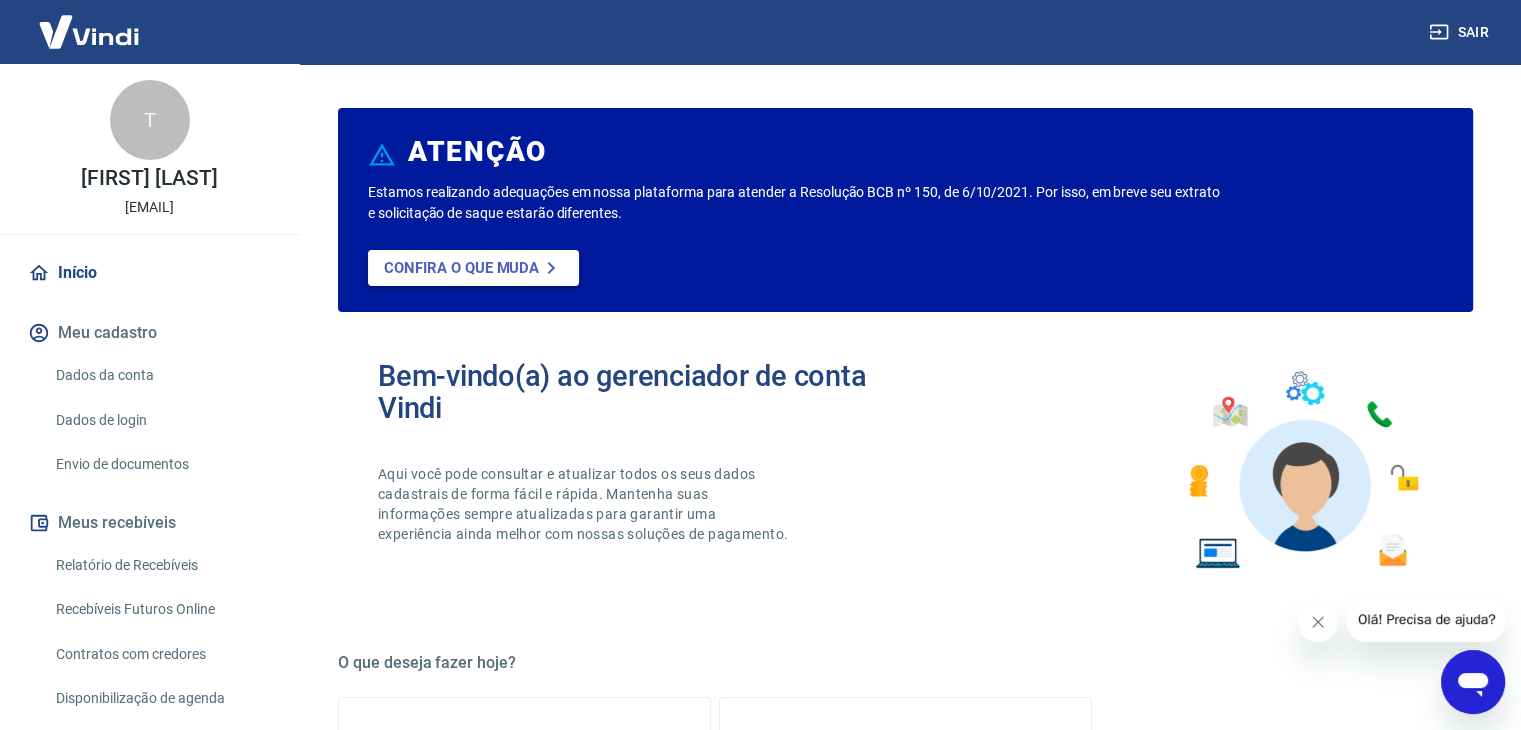 click on "Confira o que muda" at bounding box center (461, 268) 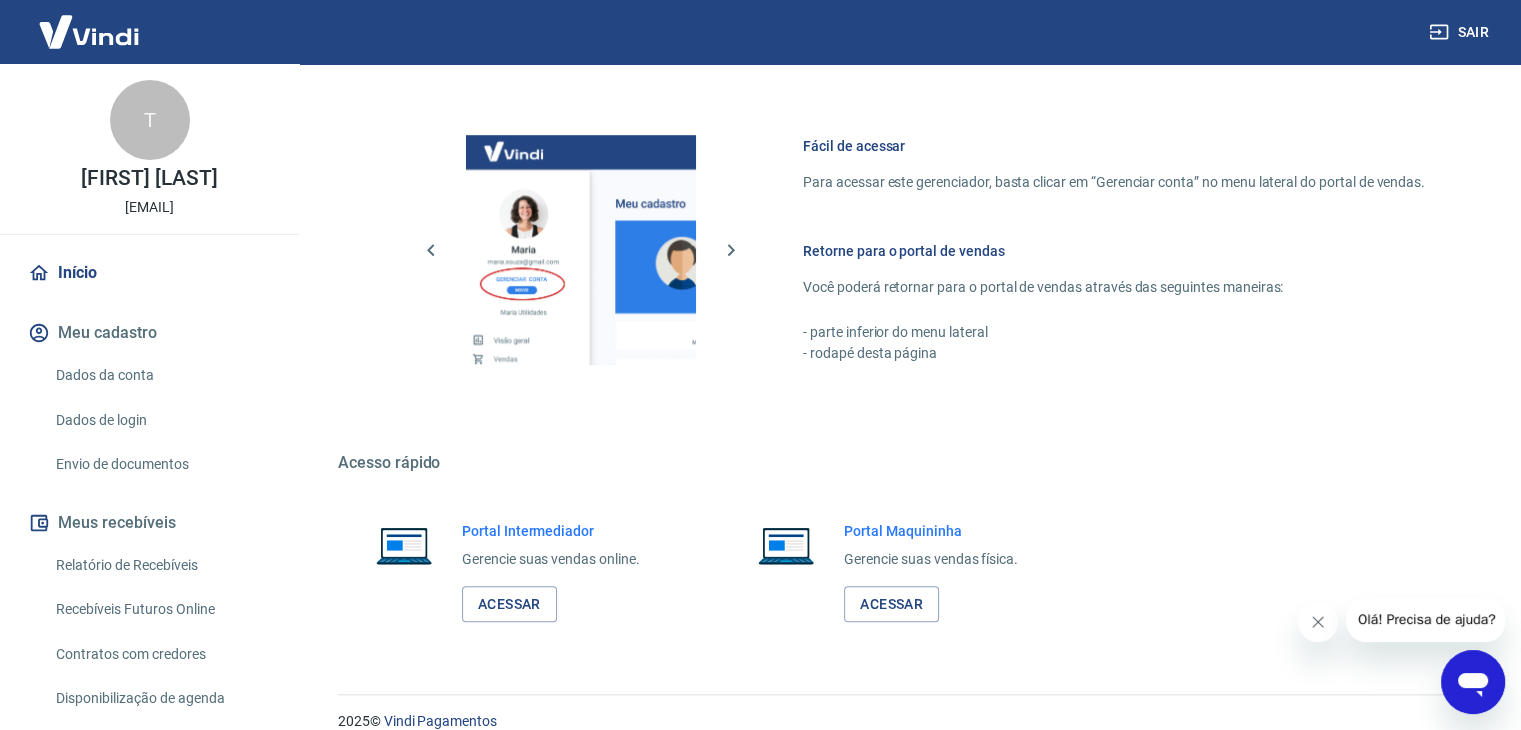 scroll, scrollTop: 1056, scrollLeft: 0, axis: vertical 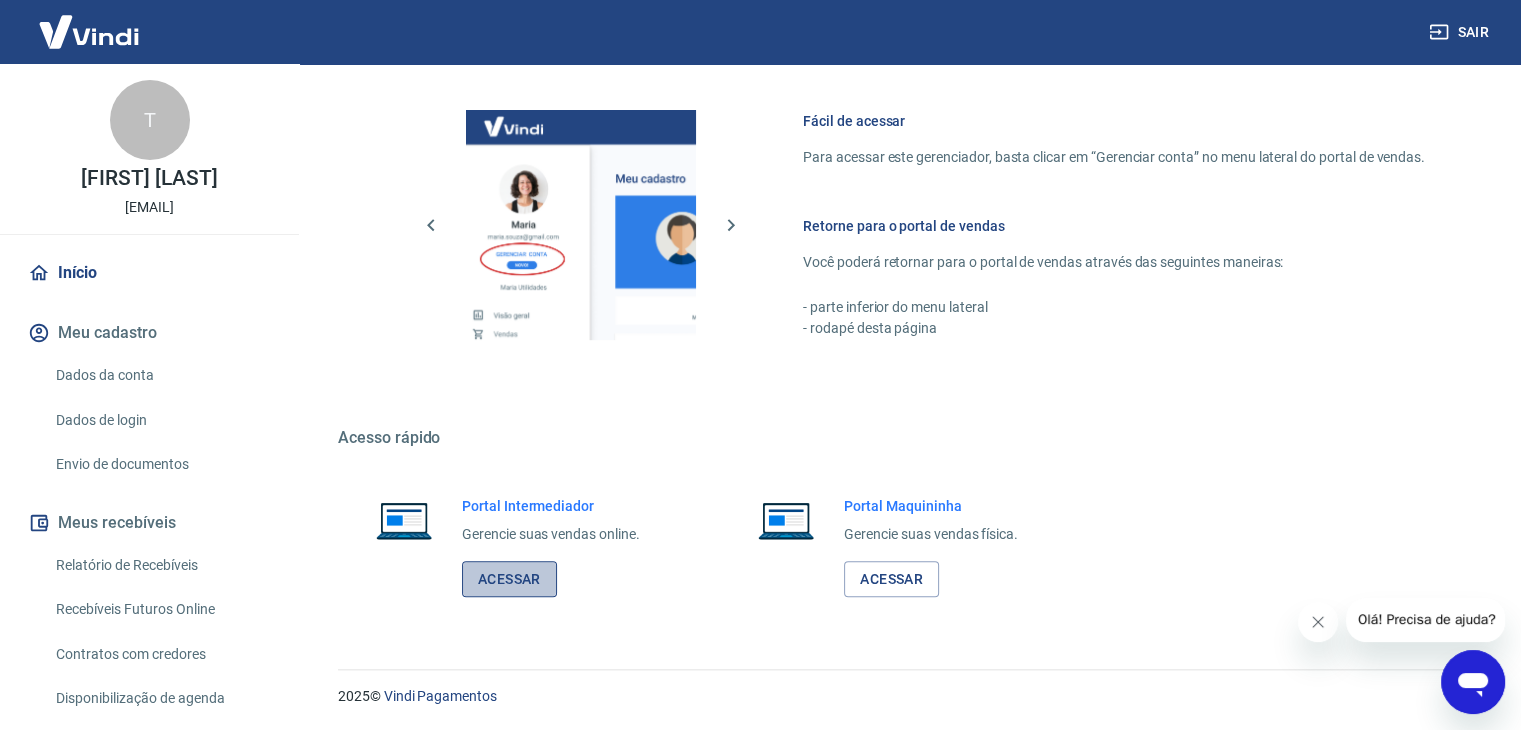 click on "Acessar" at bounding box center (509, 579) 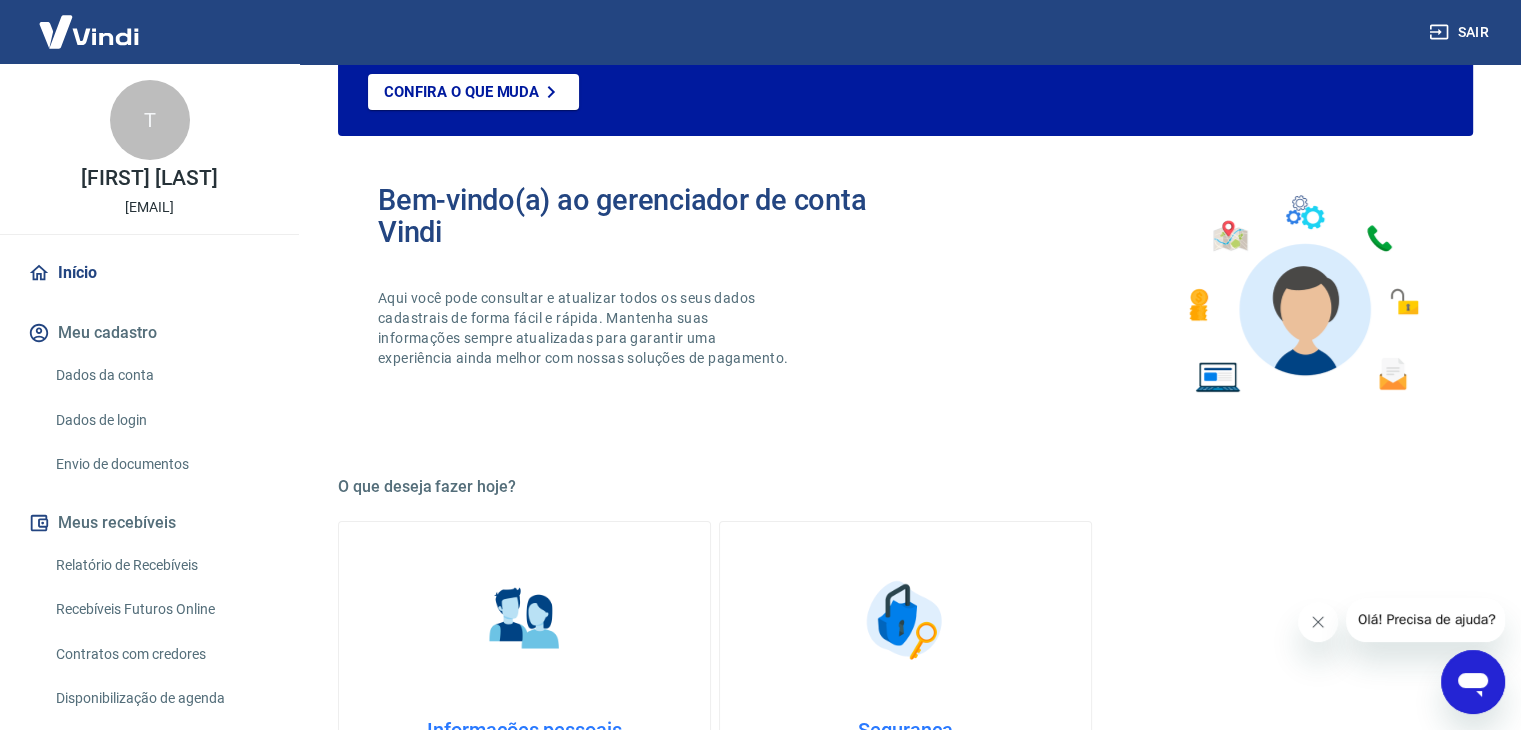 scroll, scrollTop: 56, scrollLeft: 0, axis: vertical 